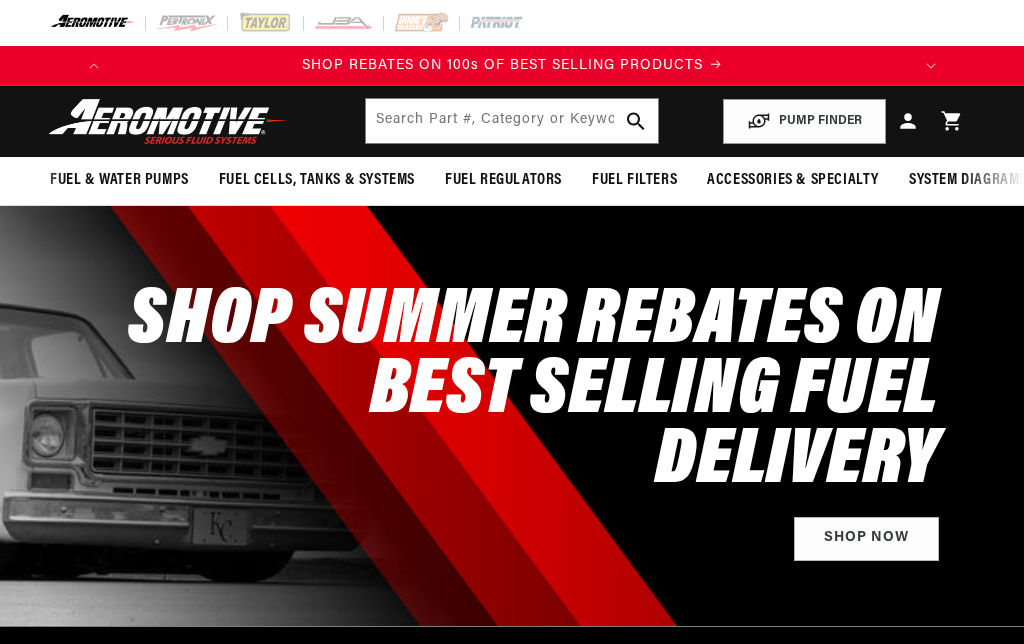 scroll, scrollTop: 0, scrollLeft: 0, axis: both 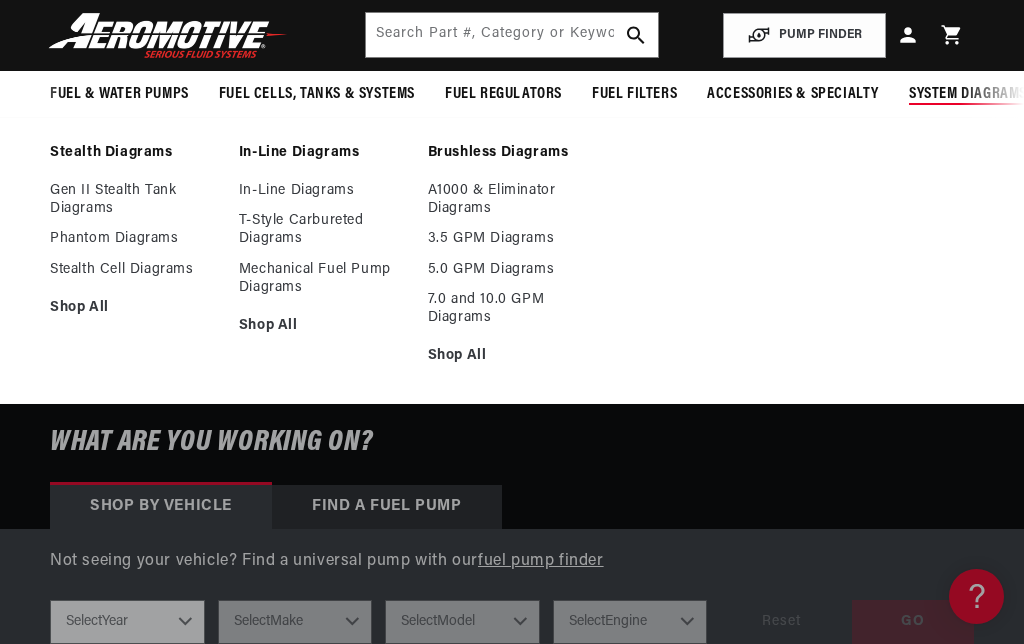 click on "In-Line Diagrams" at bounding box center (323, 191) 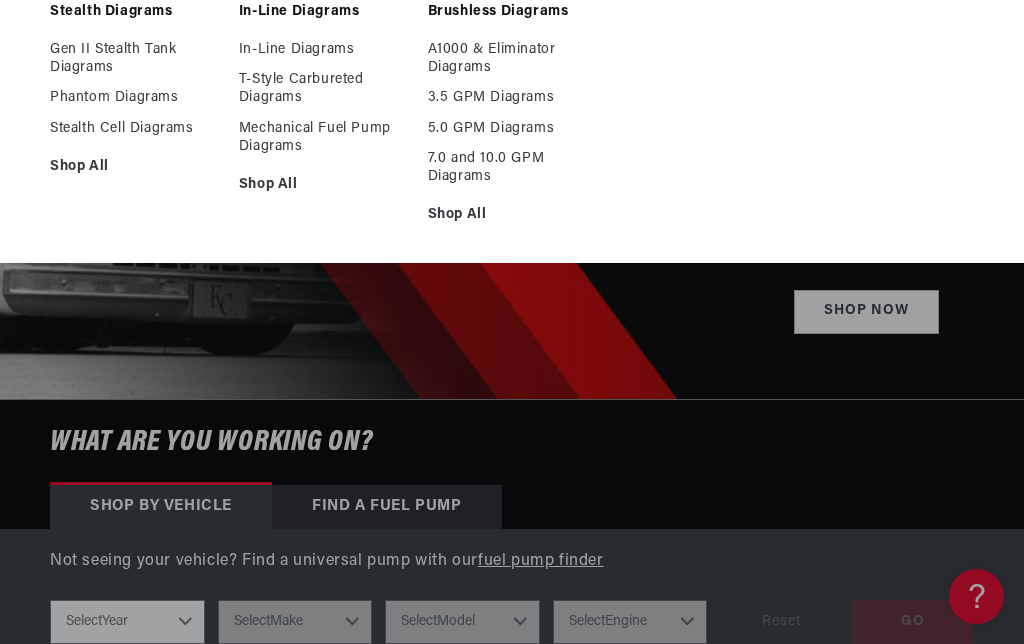 scroll, scrollTop: 0, scrollLeft: 0, axis: both 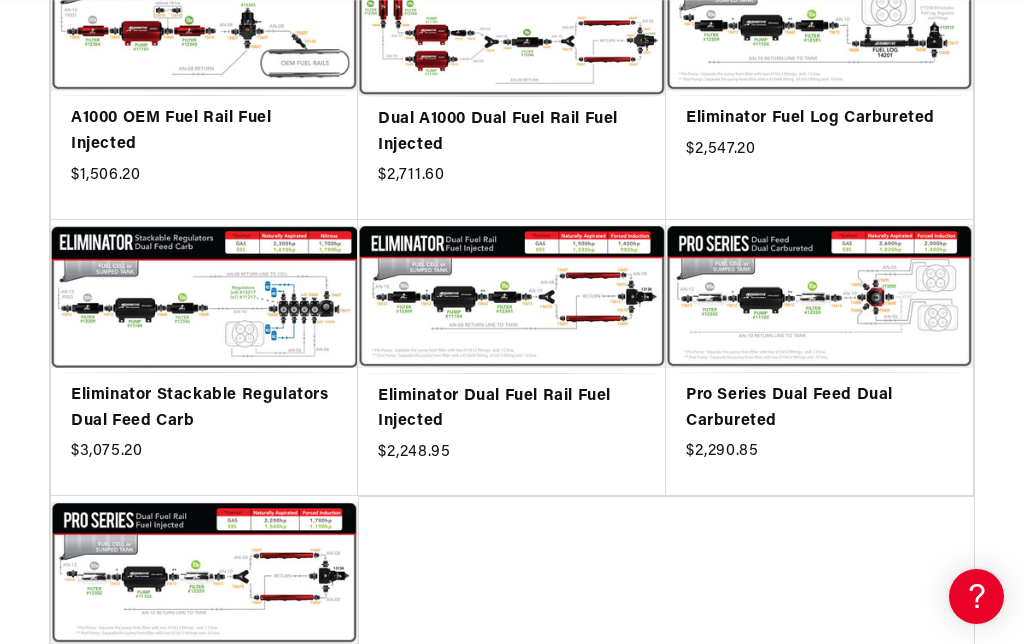 click on "Pro Series Dual Feed Dual Carbureted" at bounding box center [819, 408] 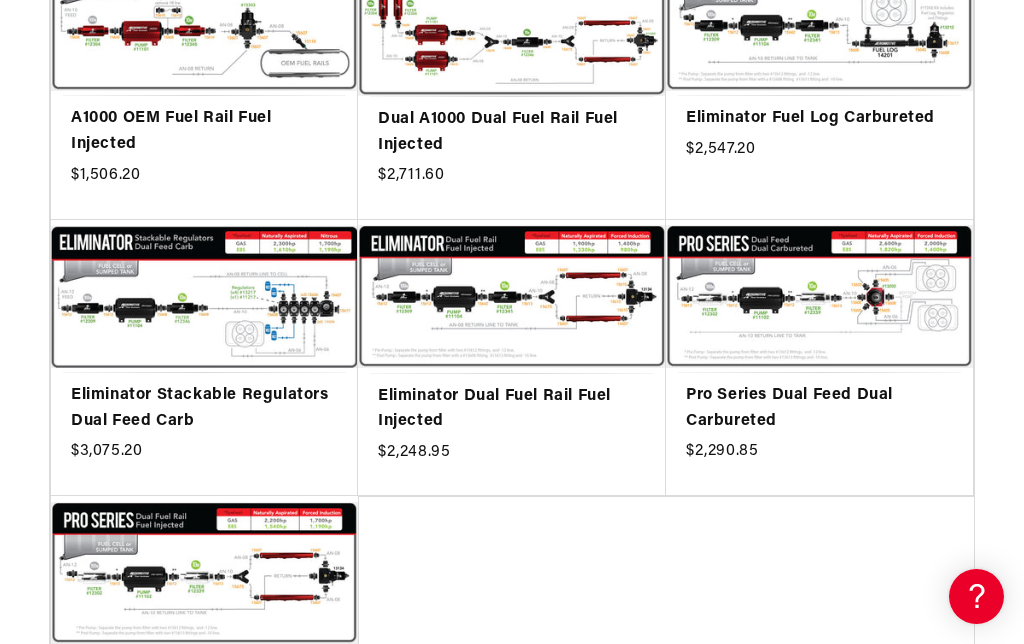 scroll, scrollTop: 0, scrollLeft: 0, axis: both 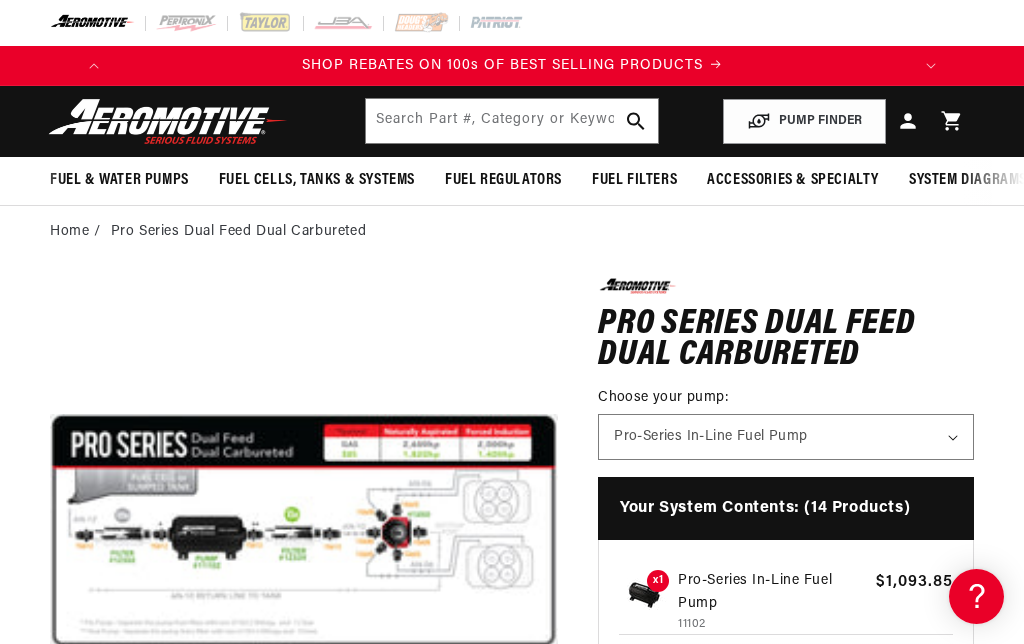 click on "Open media 1 in modal" at bounding box center (50, 785) 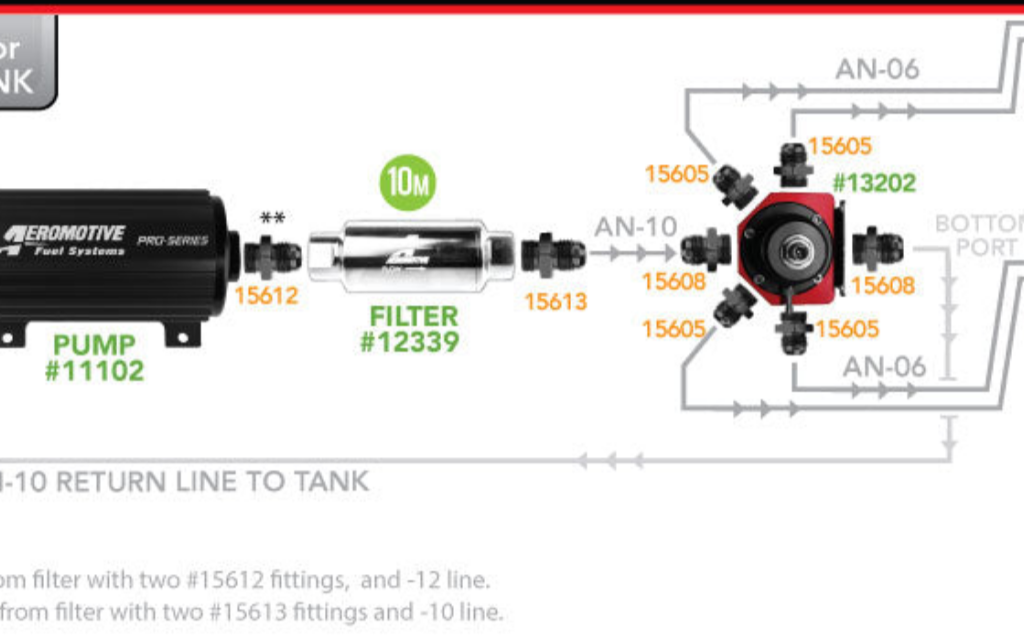 scroll, scrollTop: 0, scrollLeft: 0, axis: both 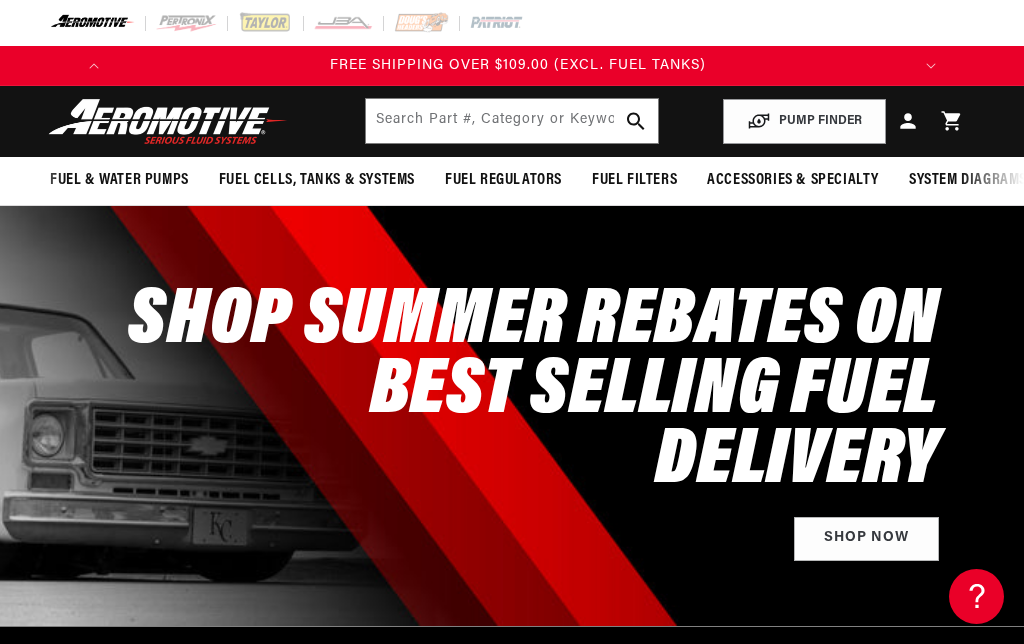 click at bounding box center [168, 121] 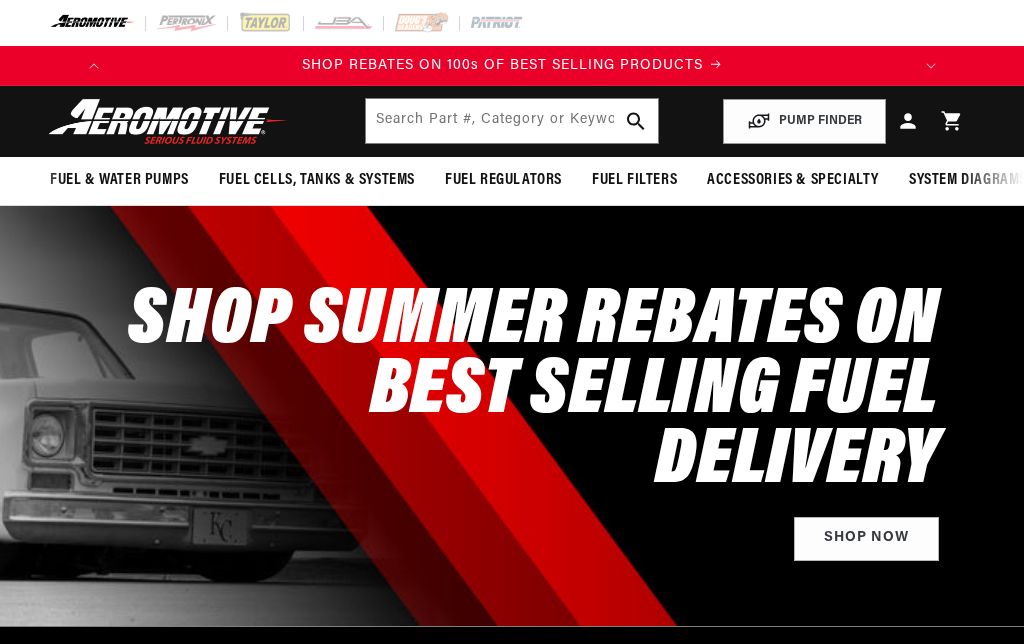 scroll, scrollTop: 0, scrollLeft: 0, axis: both 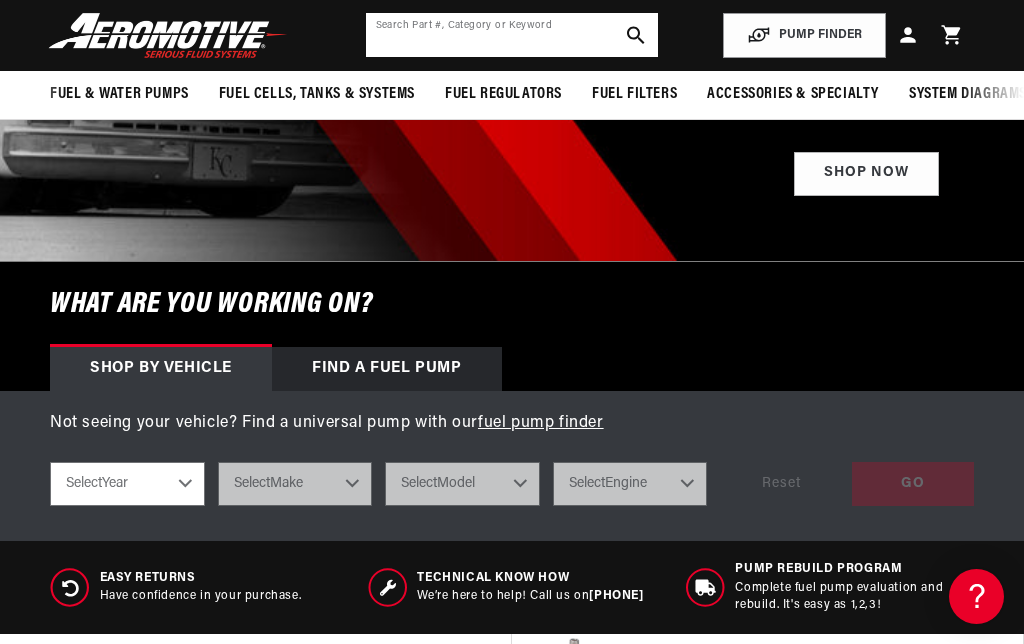 click 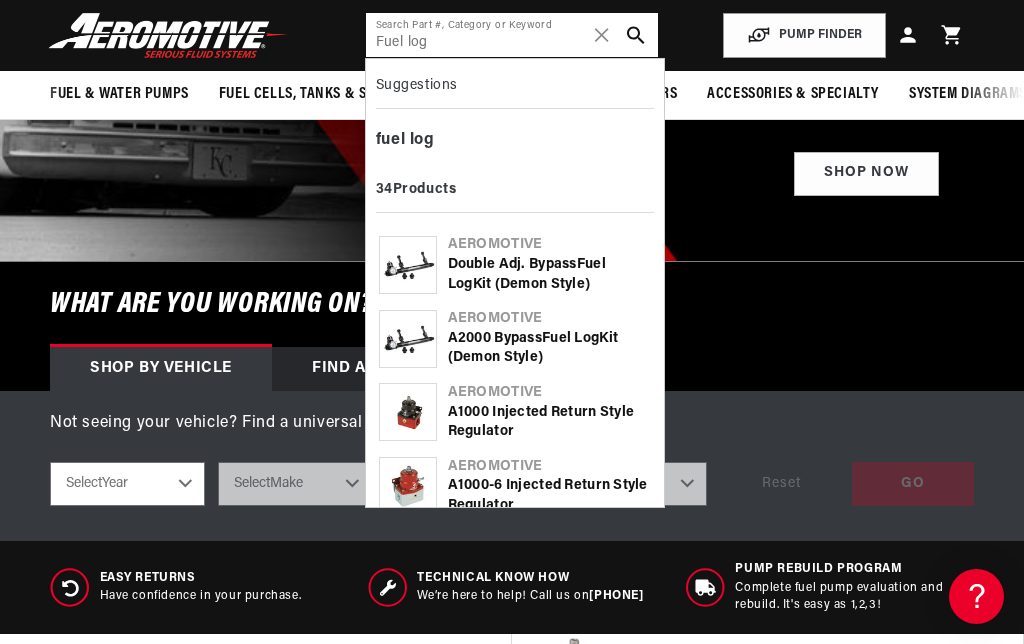 scroll, scrollTop: 0, scrollLeft: 0, axis: both 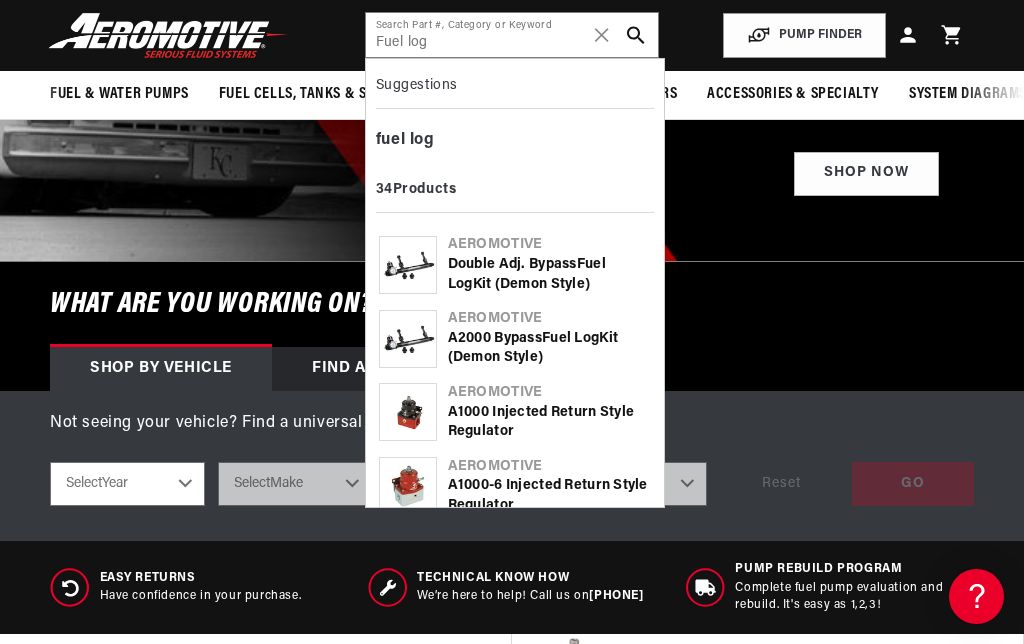 click 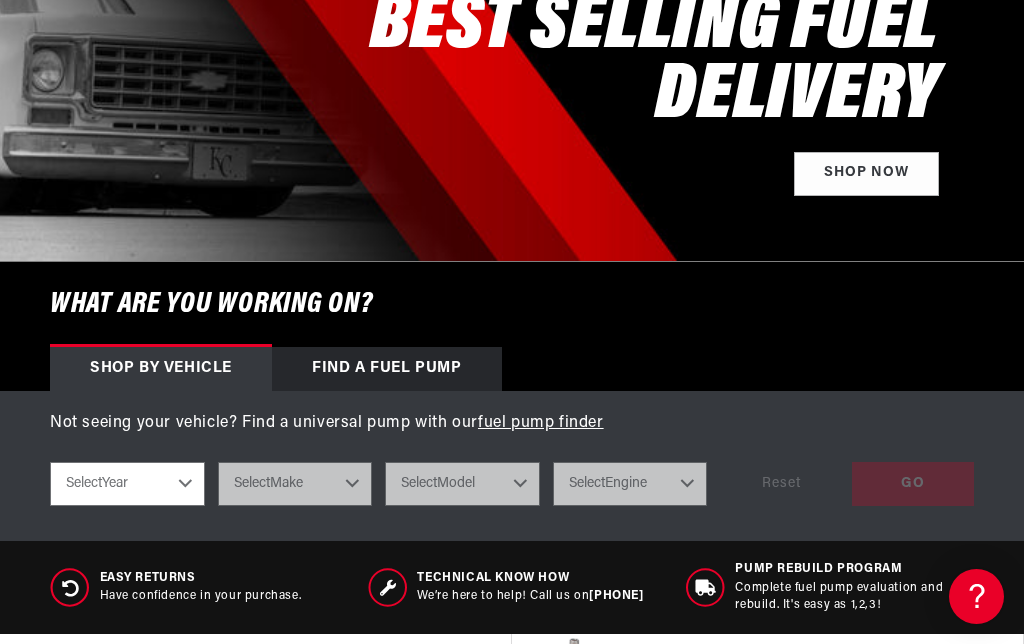 scroll, scrollTop: 0, scrollLeft: 0, axis: both 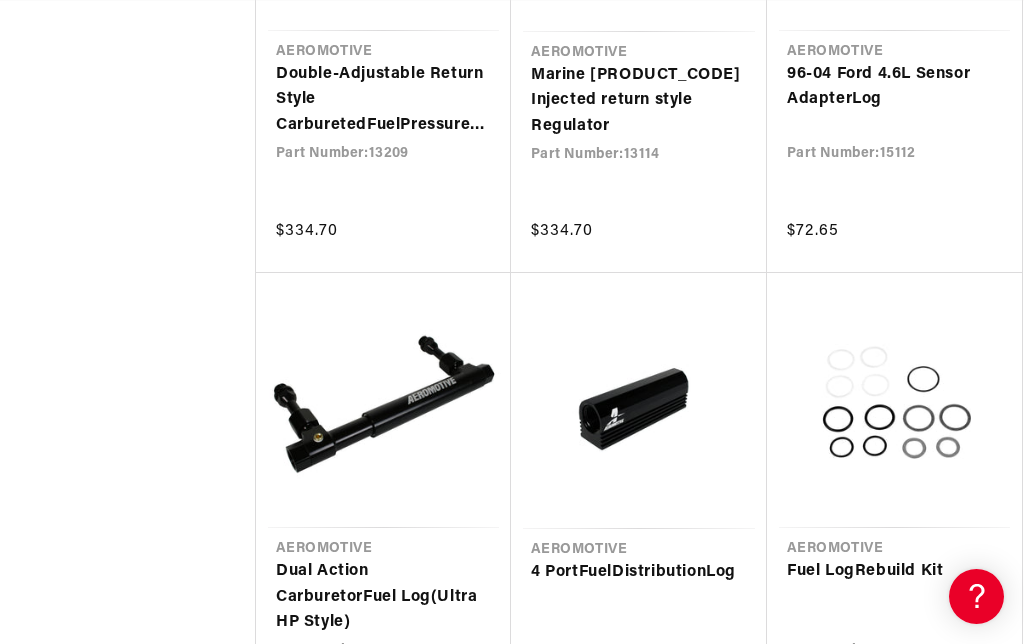 click on "Dual Action Carburetor  Fuel   Log  (Ultra HP Style)" at bounding box center (383, 597) 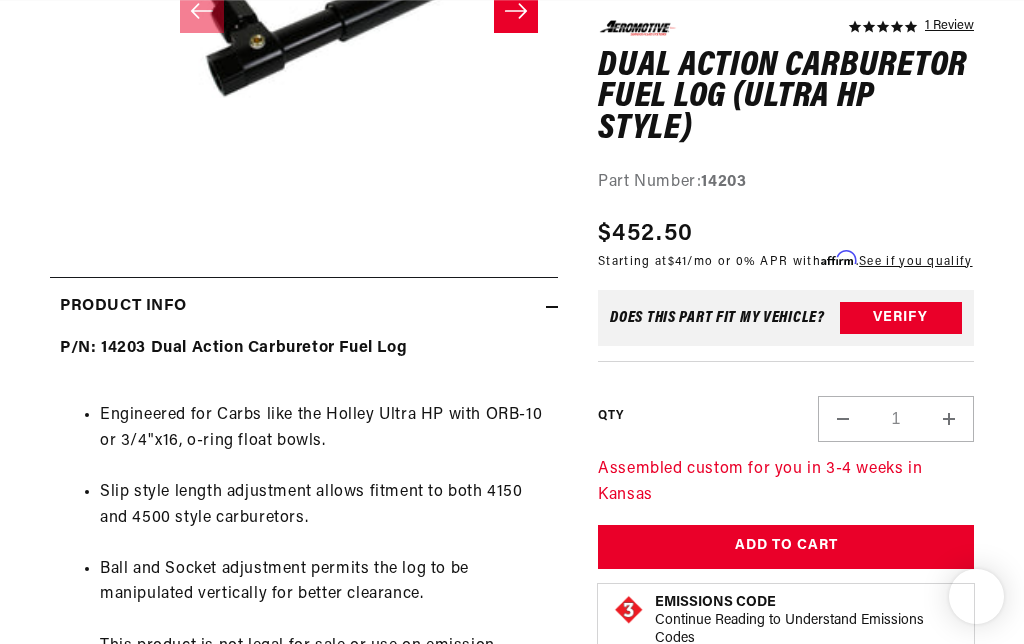 scroll, scrollTop: 573, scrollLeft: 0, axis: vertical 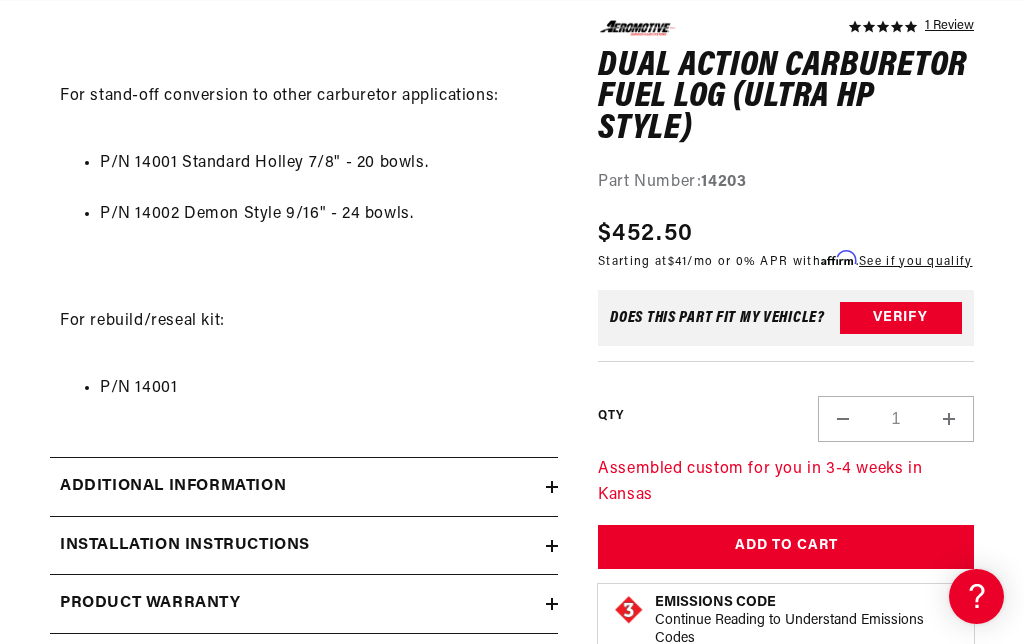 click on "Additional information" at bounding box center (304, 487) 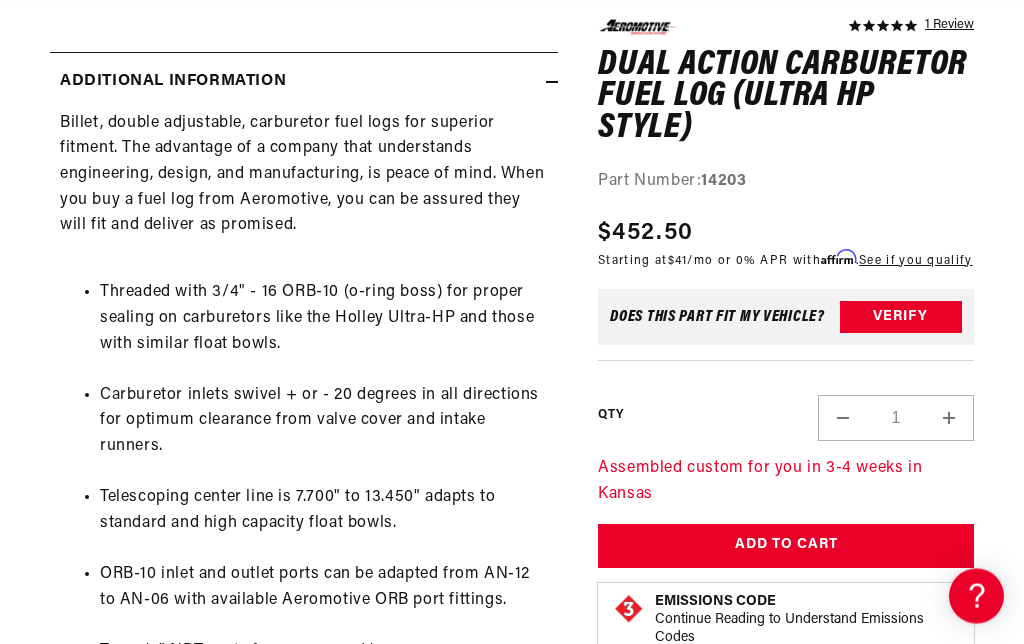 scroll, scrollTop: 1658, scrollLeft: 0, axis: vertical 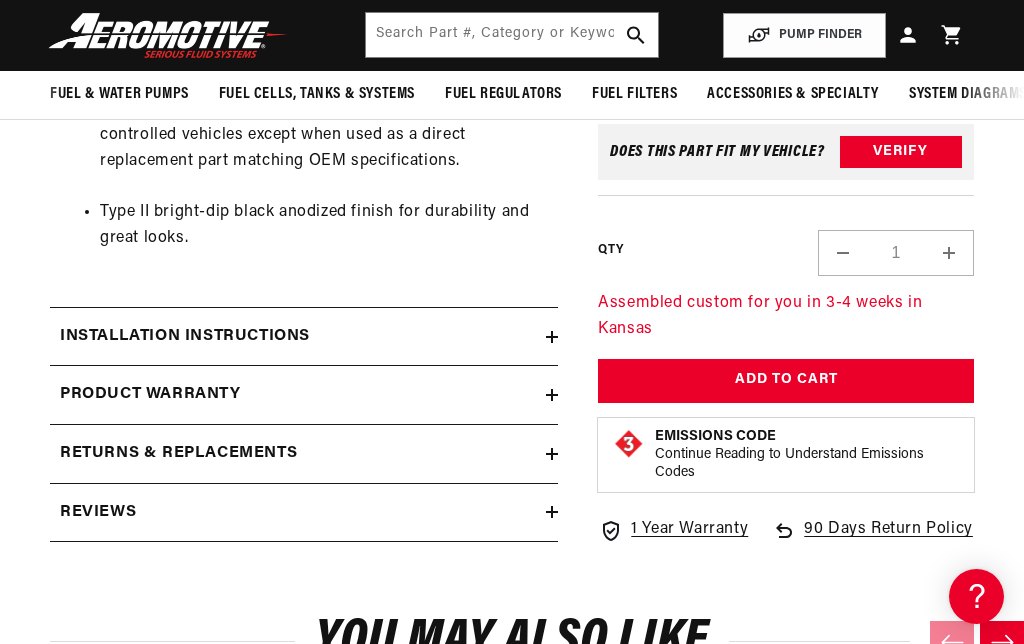 click on "Installation Instructions" at bounding box center (304, 337) 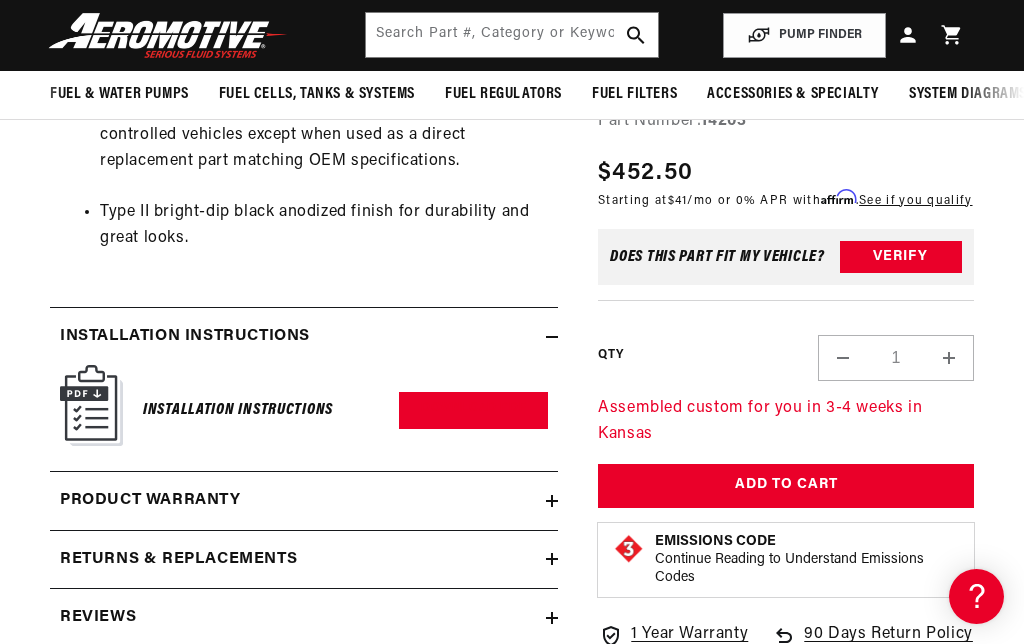 scroll, scrollTop: 0, scrollLeft: 0, axis: both 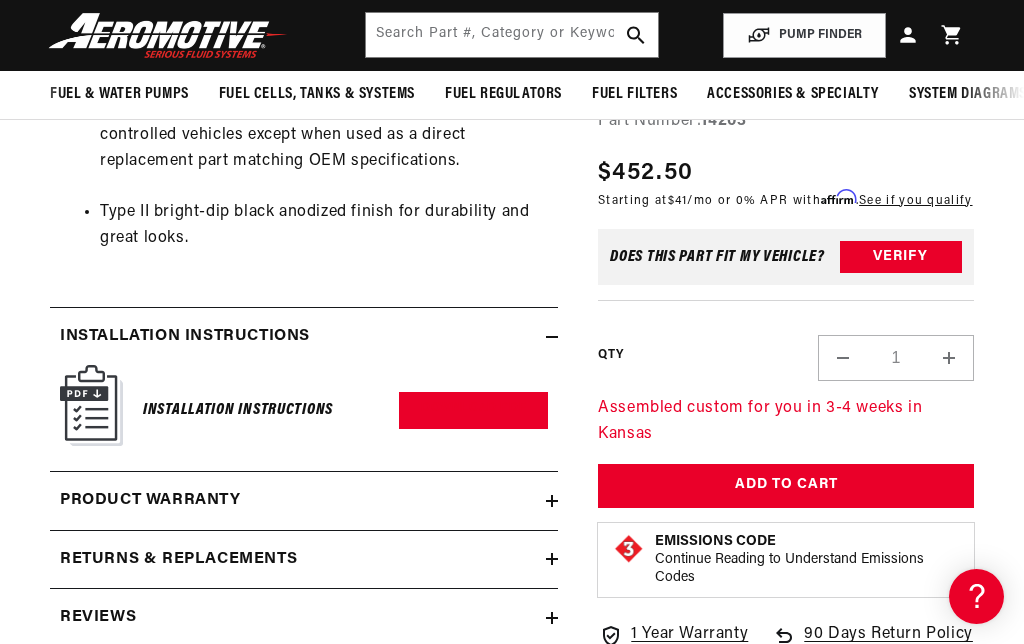 click on "Download PDF" at bounding box center (473, 410) 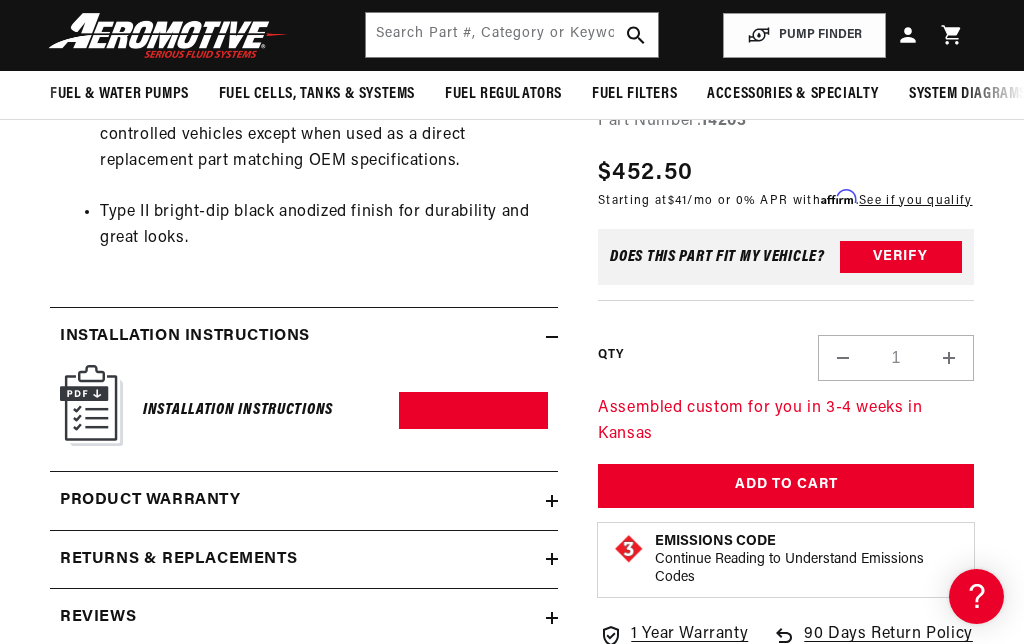 scroll, scrollTop: 0, scrollLeft: 0, axis: both 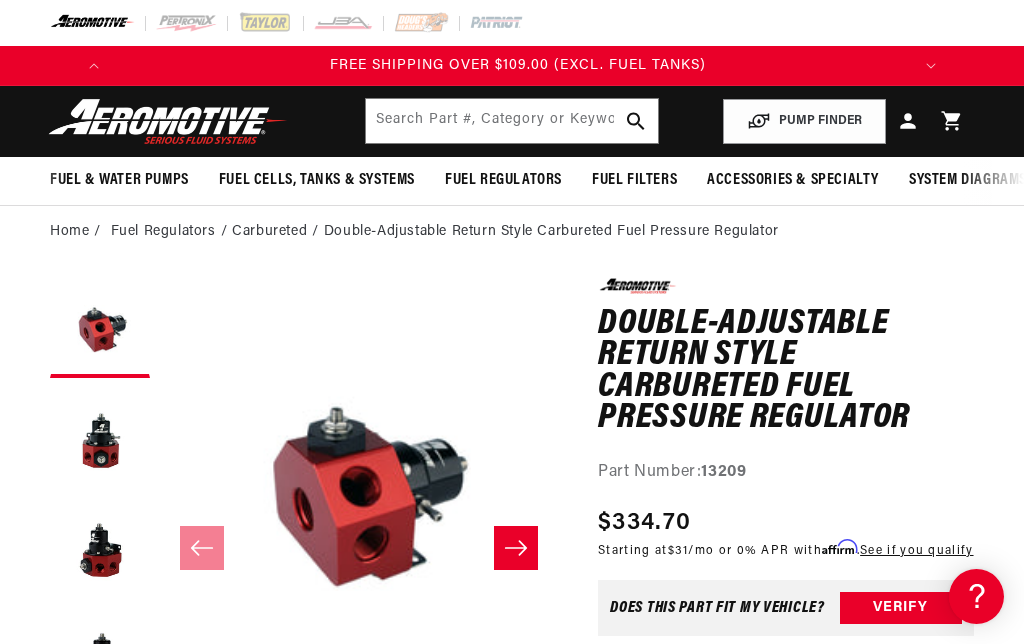 click on "Home
Fuel Regulators Carbureted
Double-Adjustable Return Style Carbureted Fuel Pressure Regulator
0.0 star rating      Write a review
Double-Adjustable Return Style Carbureted Fuel Pressure Regulator
Double-Adjustable Return Style Carbureted Fuel Pressure Regulator
0.0 star rating      Write a review
Part Number:  13209
Skip to product information
Open media 1 in modal" at bounding box center (512, 1616) 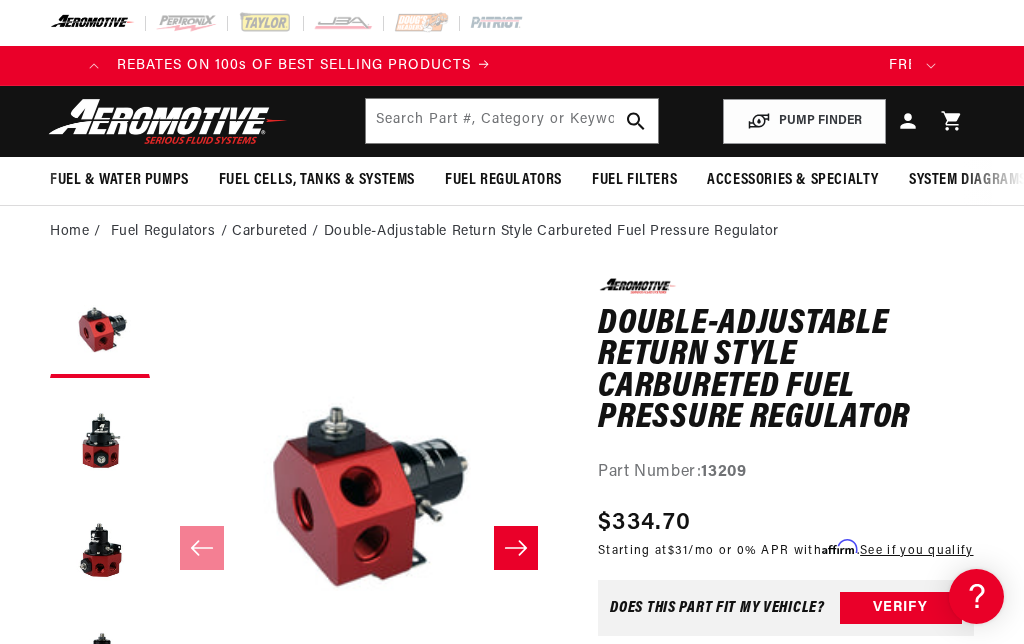 click on "Fuel Regulators" at bounding box center (172, 232) 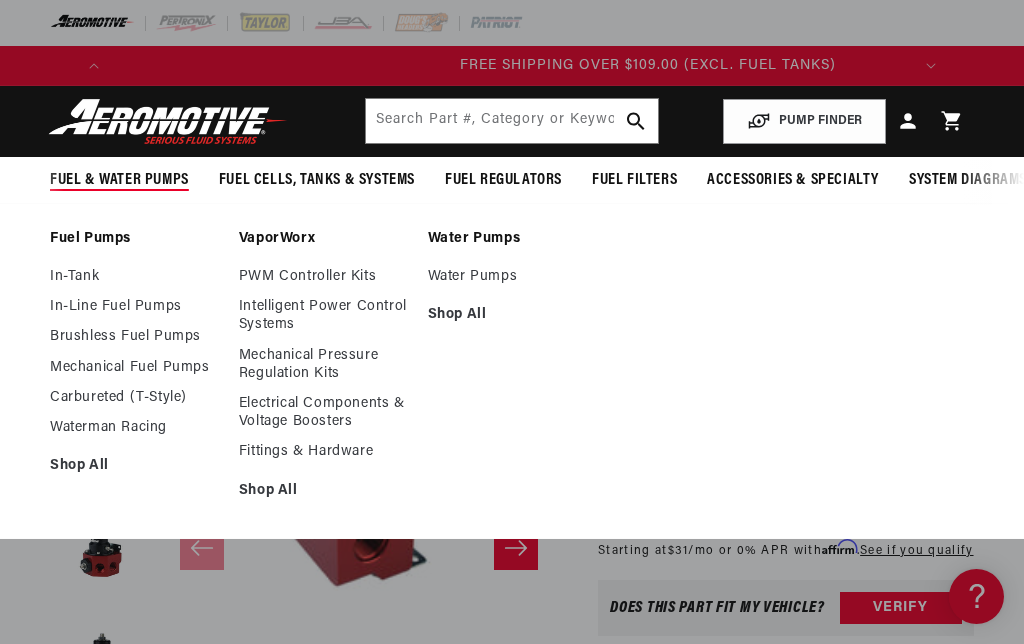 scroll, scrollTop: 0, scrollLeft: 791, axis: horizontal 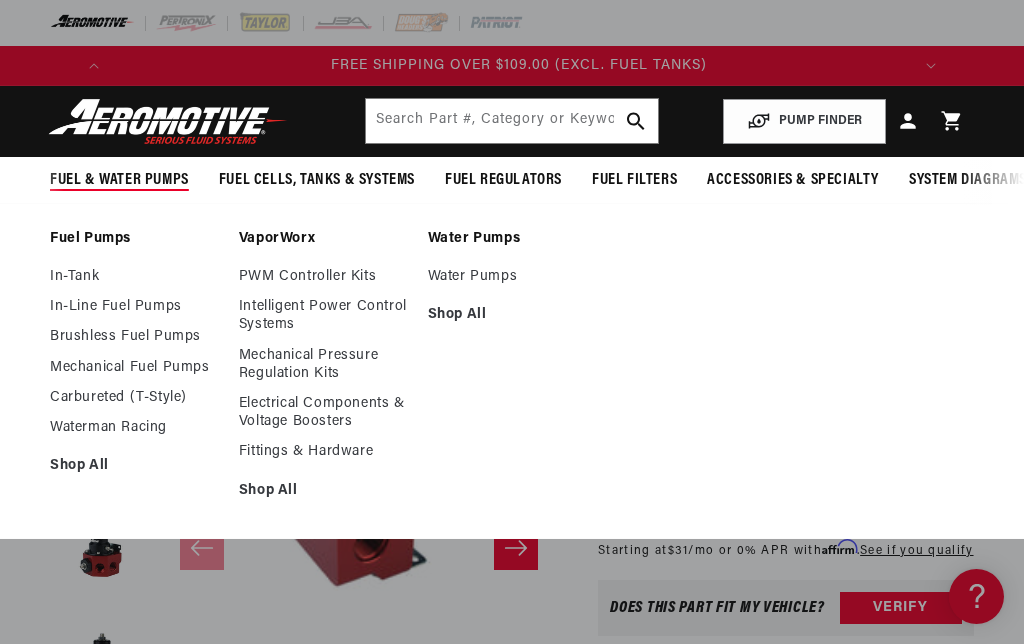 click at bounding box center [168, 121] 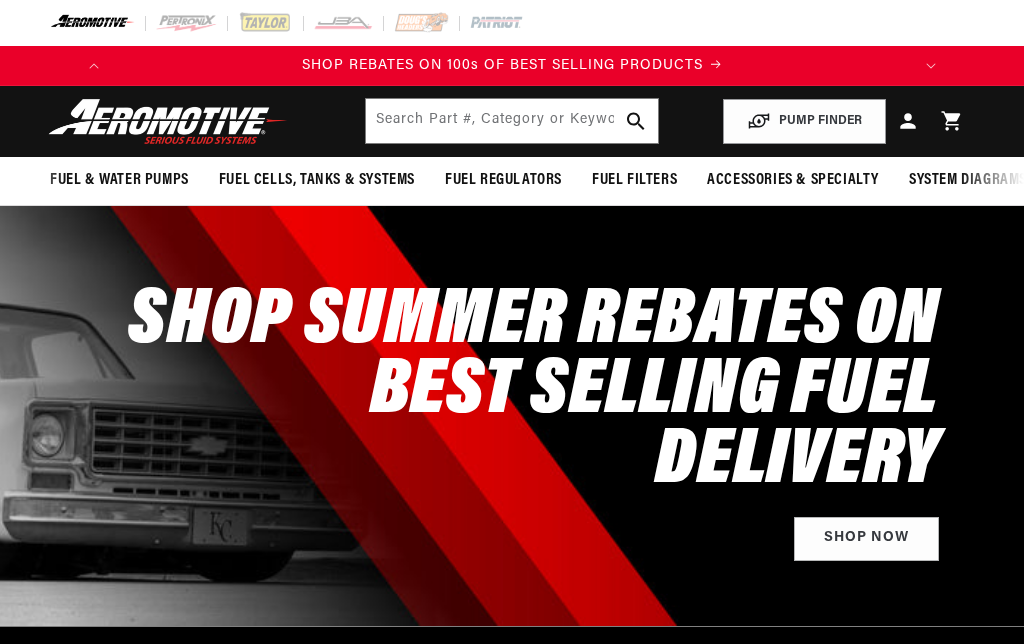 scroll, scrollTop: 0, scrollLeft: 0, axis: both 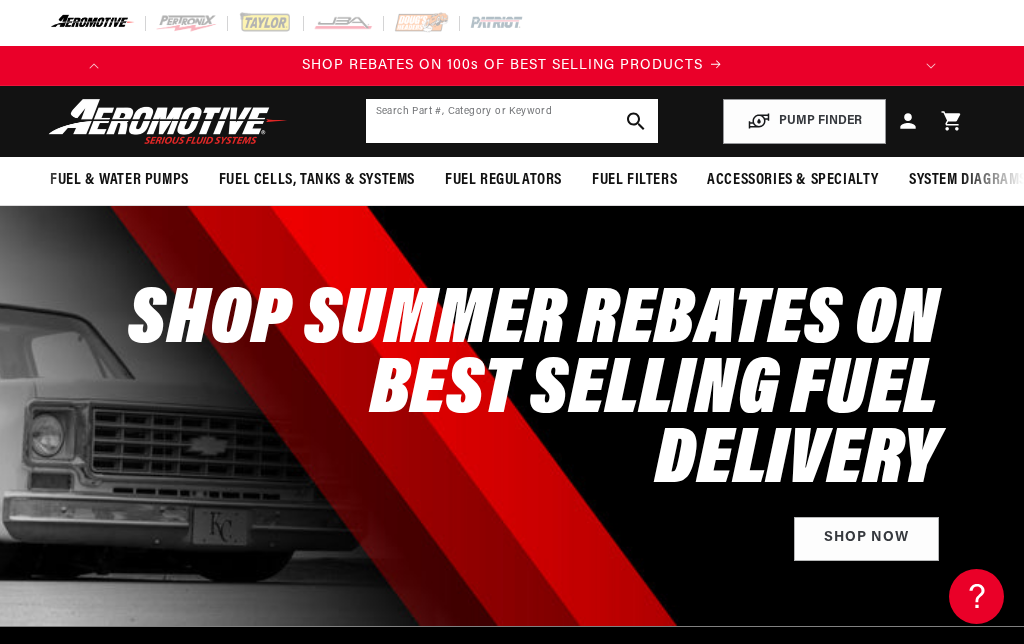click 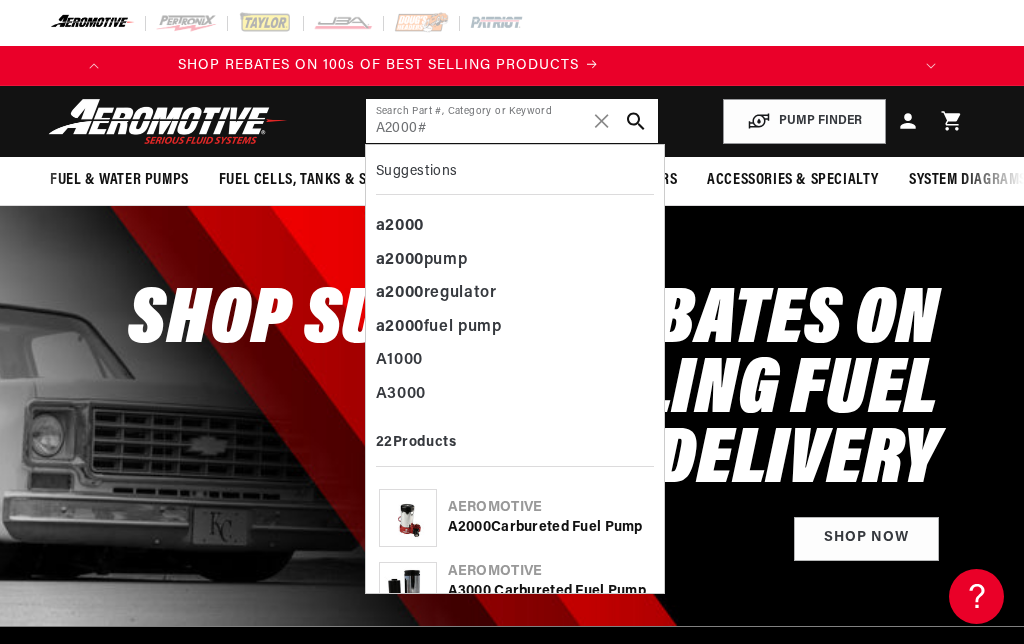 scroll, scrollTop: 0, scrollLeft: 0, axis: both 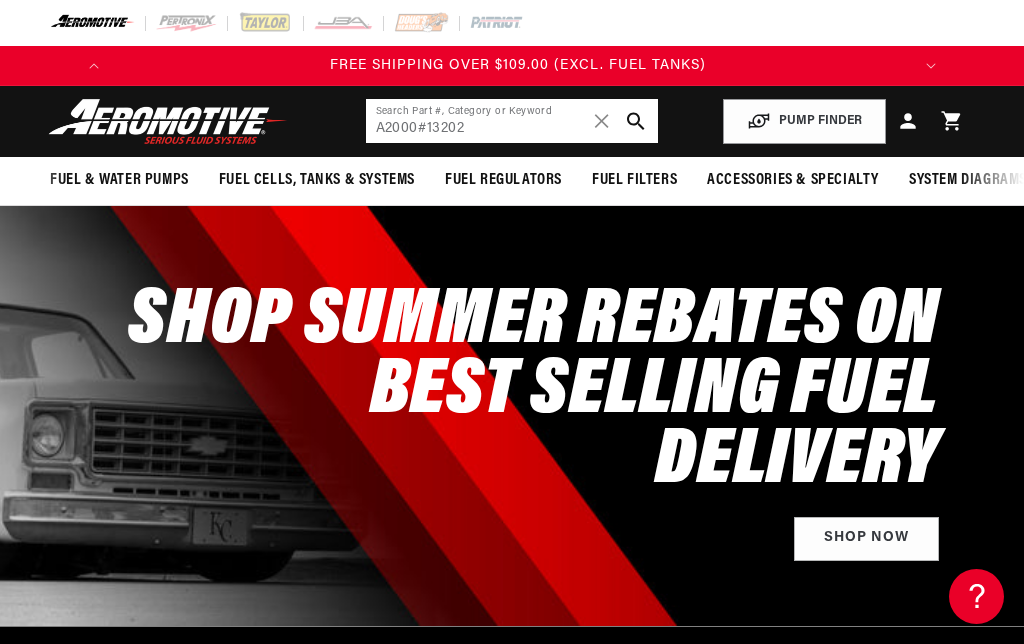 type on "A2000#13202" 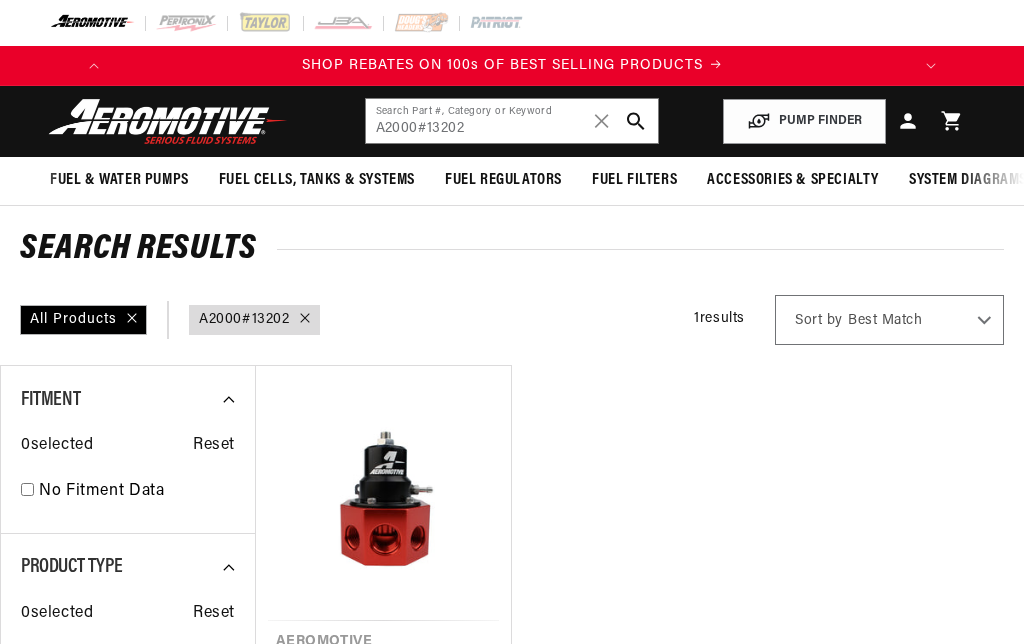 scroll, scrollTop: 0, scrollLeft: 0, axis: both 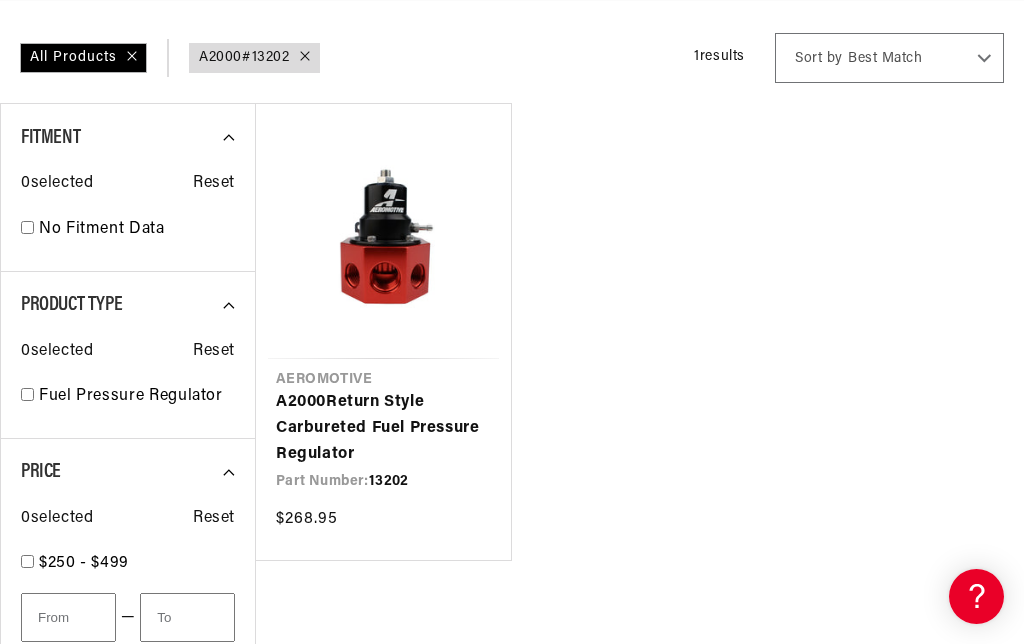 click on "A2000  Return Style Carbureted Fuel Pressure Regulator" at bounding box center [383, 428] 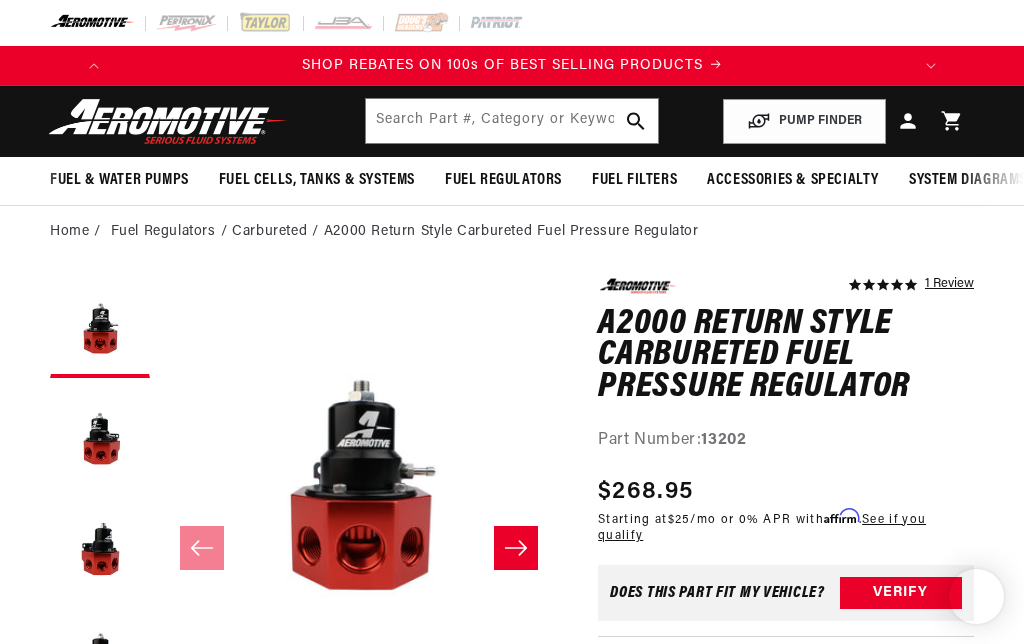 scroll, scrollTop: 0, scrollLeft: 0, axis: both 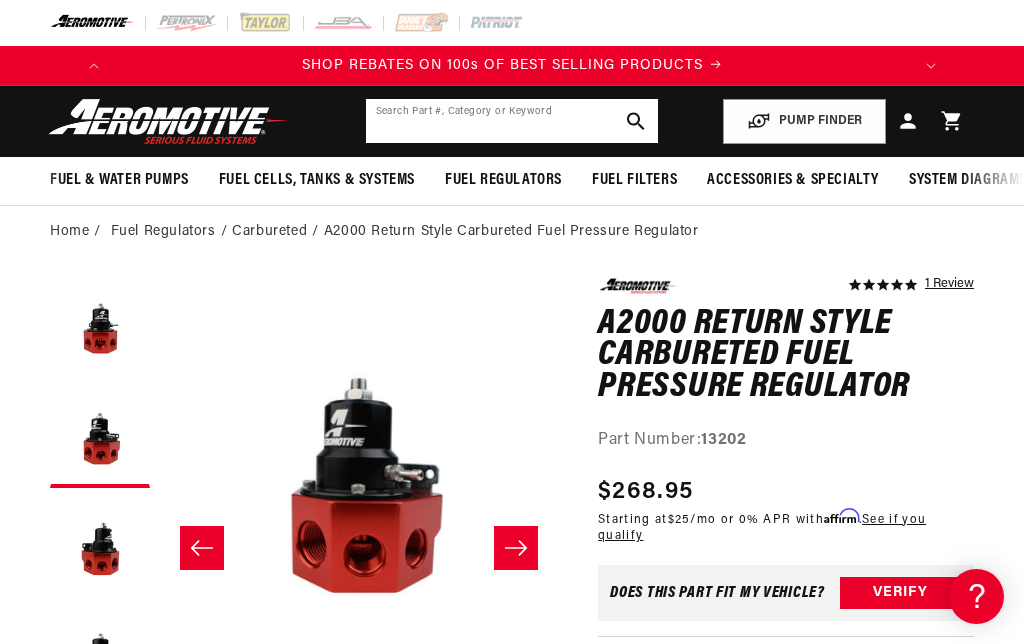click 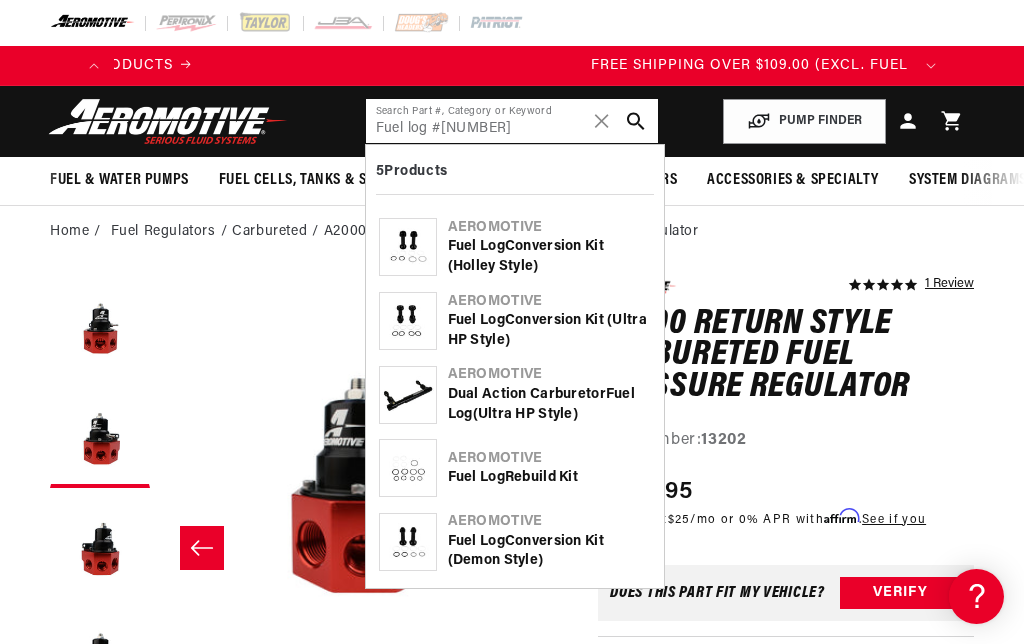 scroll, scrollTop: 0, scrollLeft: 140, axis: horizontal 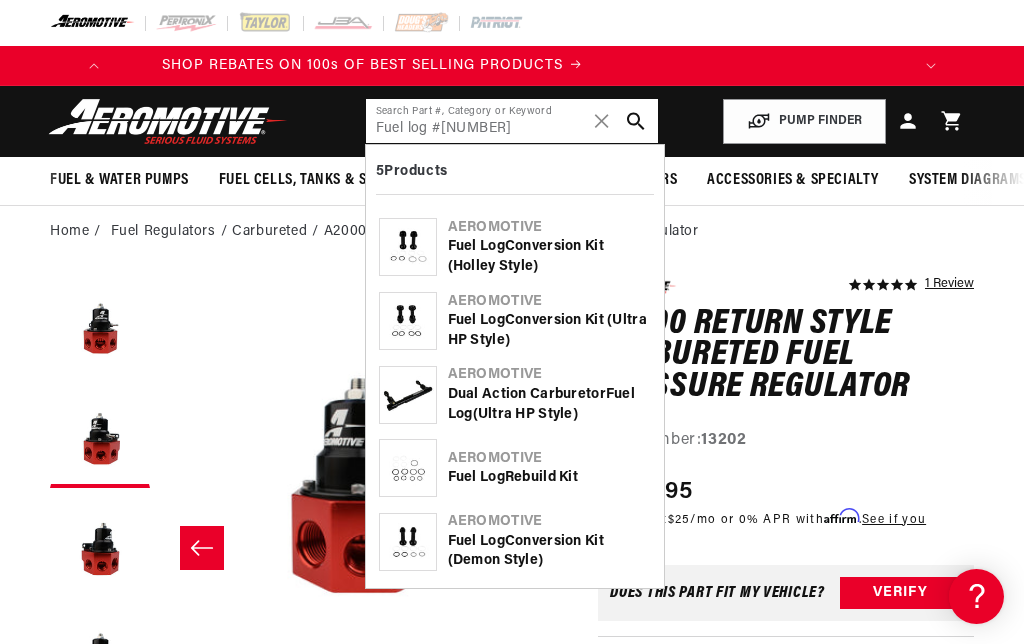 type on "Fuel log #14203" 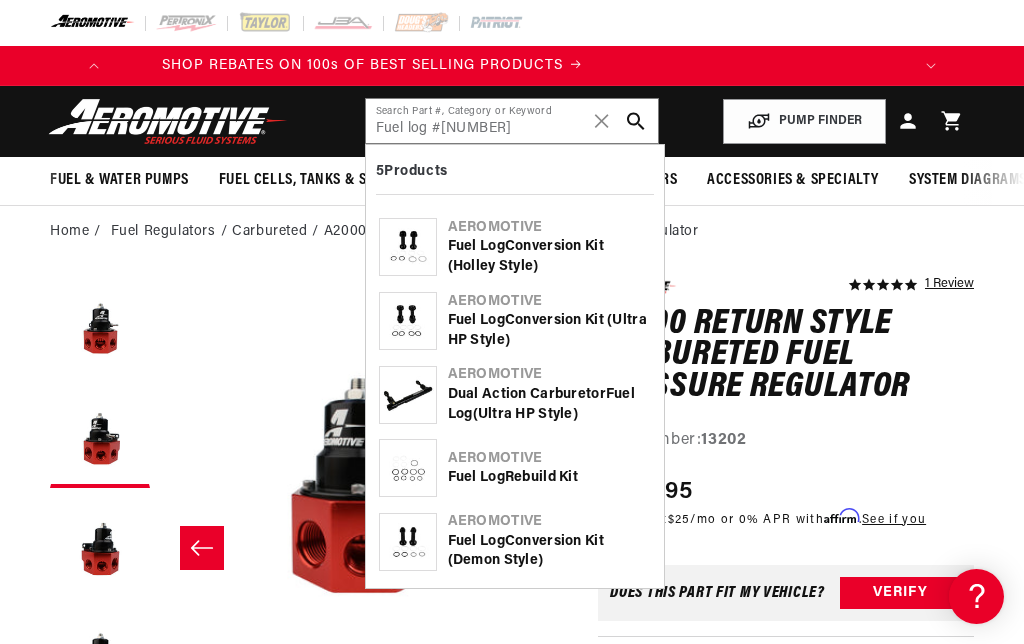 click 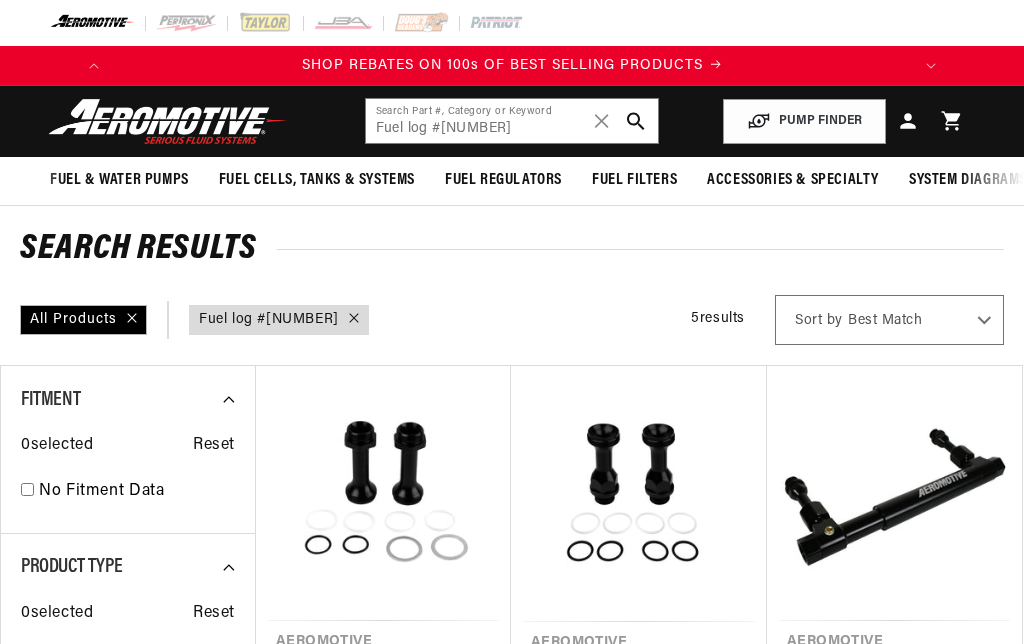 scroll, scrollTop: 0, scrollLeft: 0, axis: both 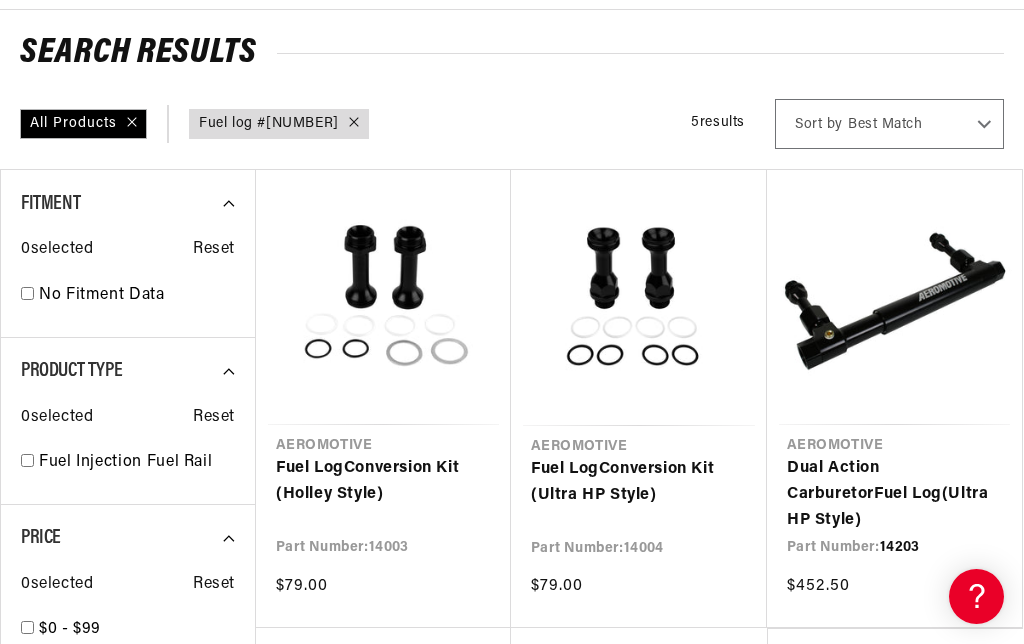 click on "Dual Action Carburetor  Fuel   Log  (Ultra HP Style)" at bounding box center [894, 494] 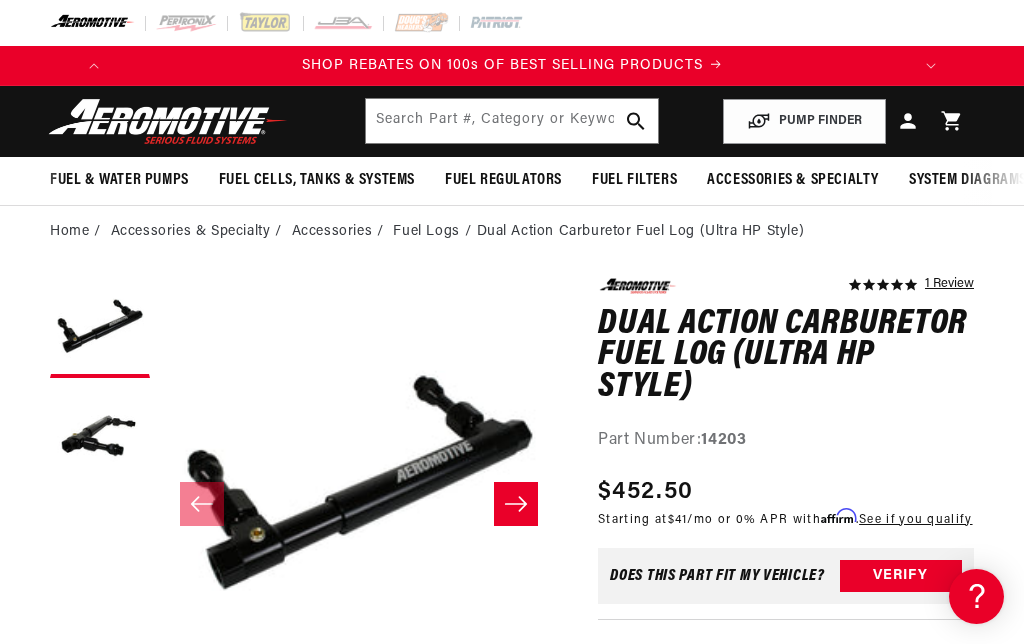 scroll, scrollTop: 160, scrollLeft: 0, axis: vertical 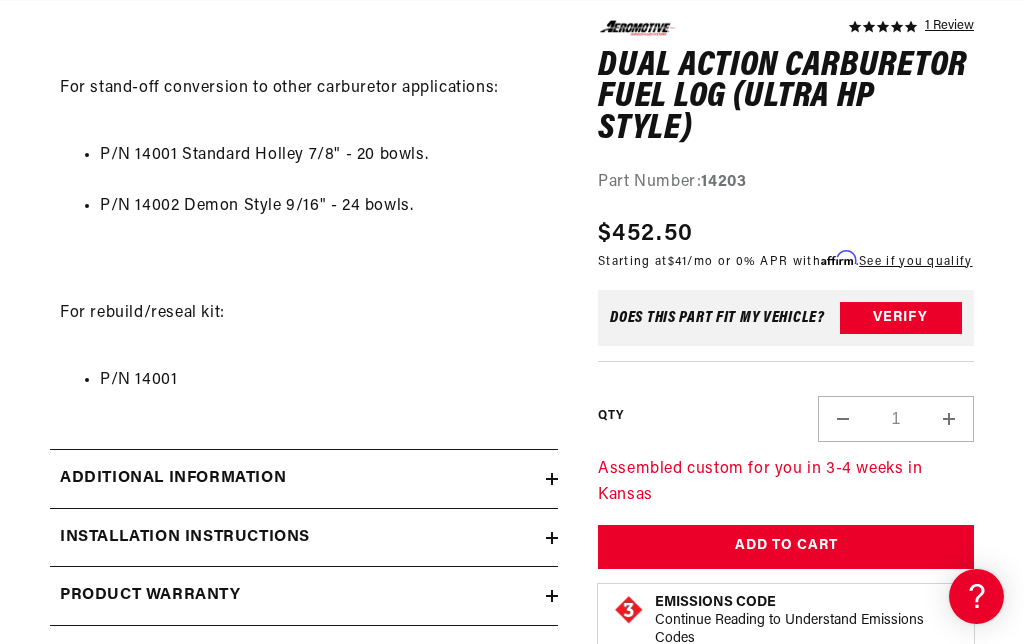 click on "Installation Instructions" at bounding box center (304, 538) 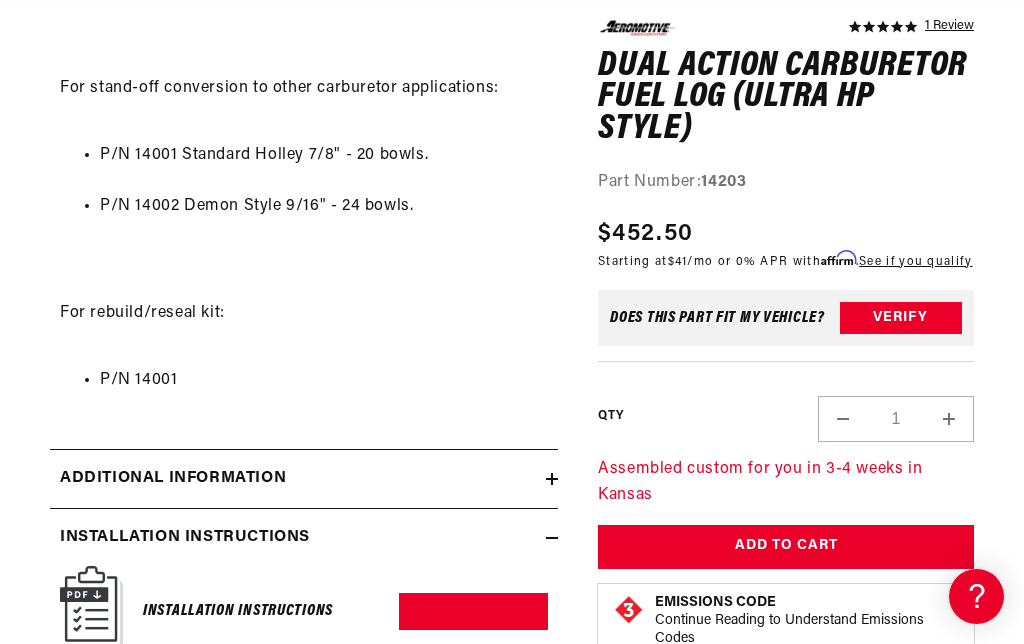click on "Installation Instructions
Download PDF" at bounding box center [304, 611] 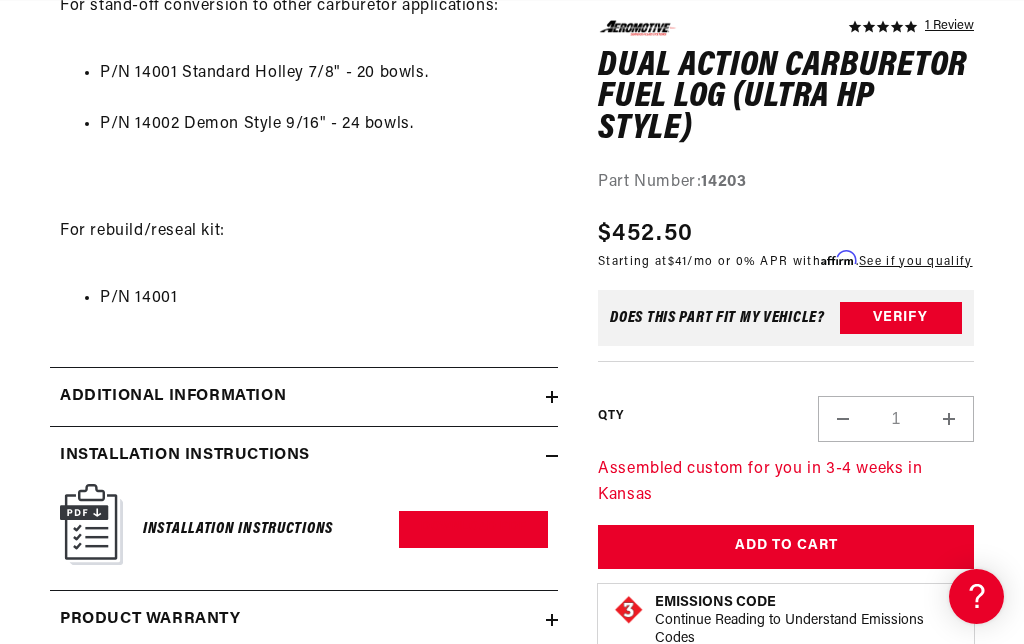 scroll, scrollTop: 0, scrollLeft: 0, axis: both 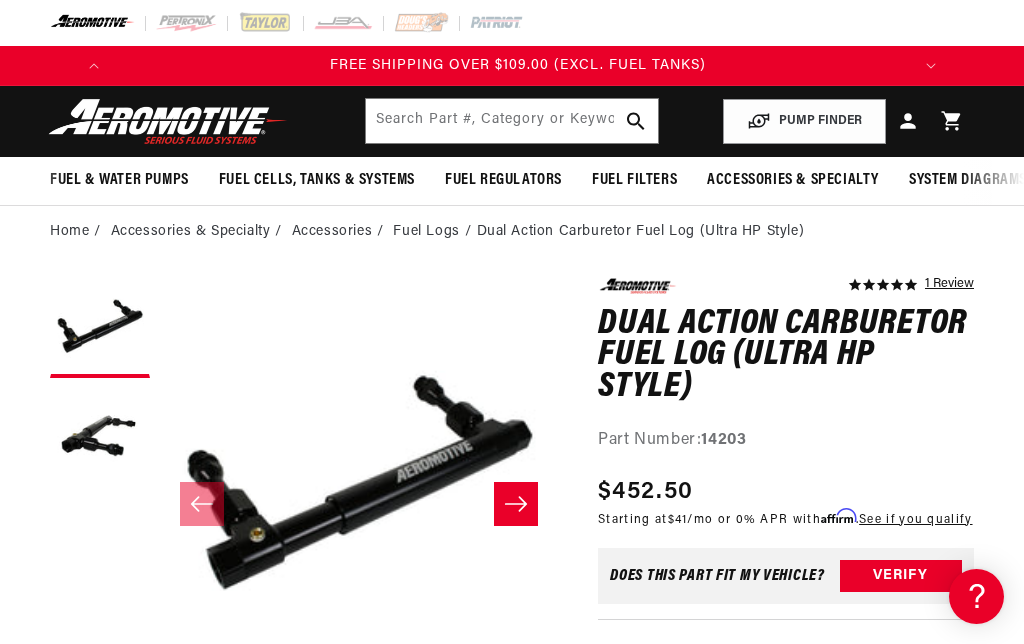 click at bounding box center [168, 121] 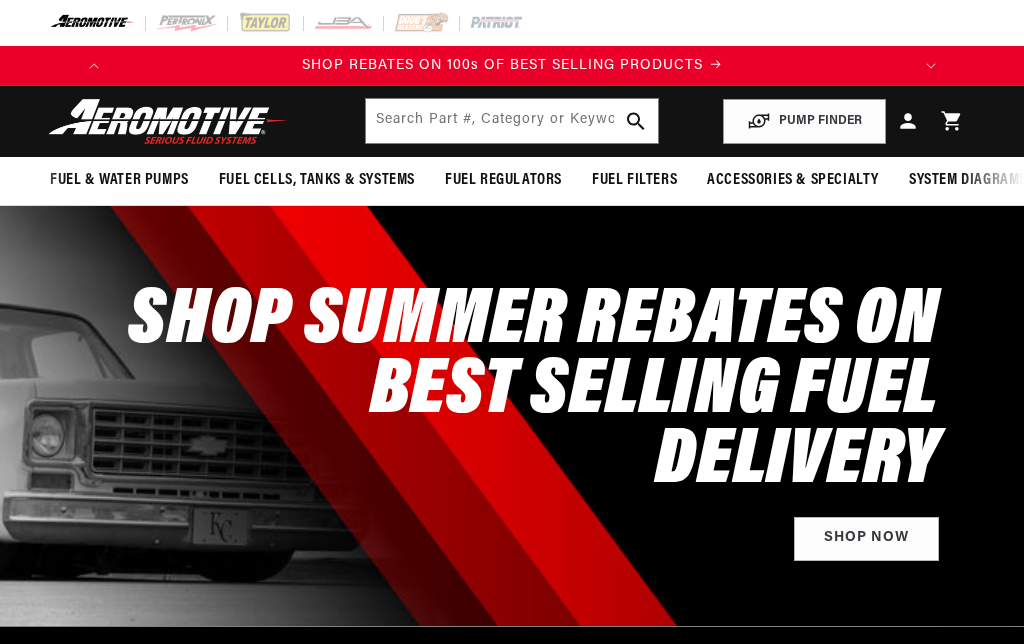 scroll, scrollTop: 0, scrollLeft: 0, axis: both 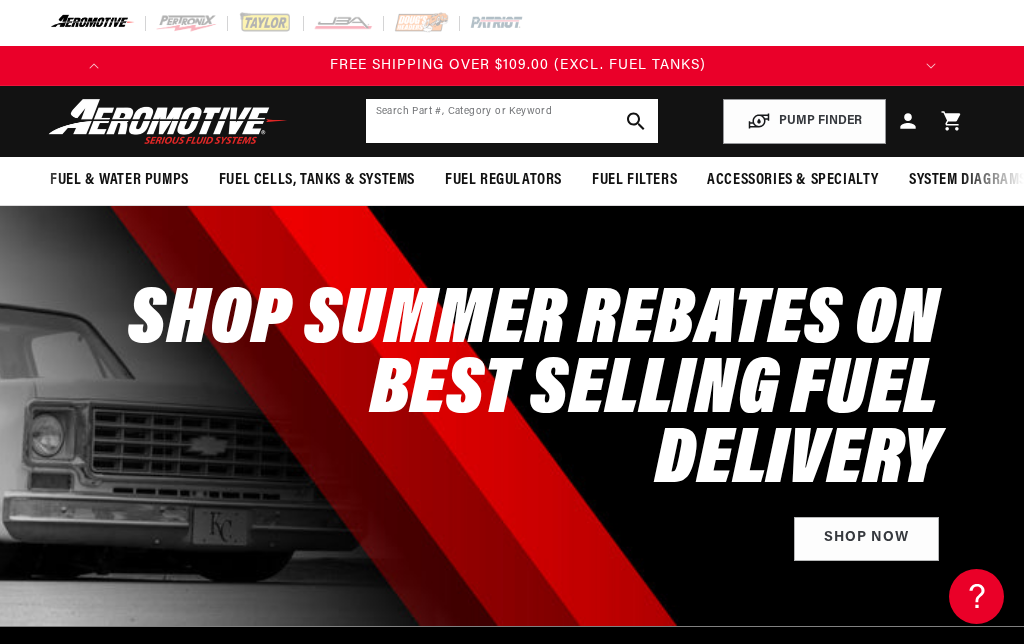 click 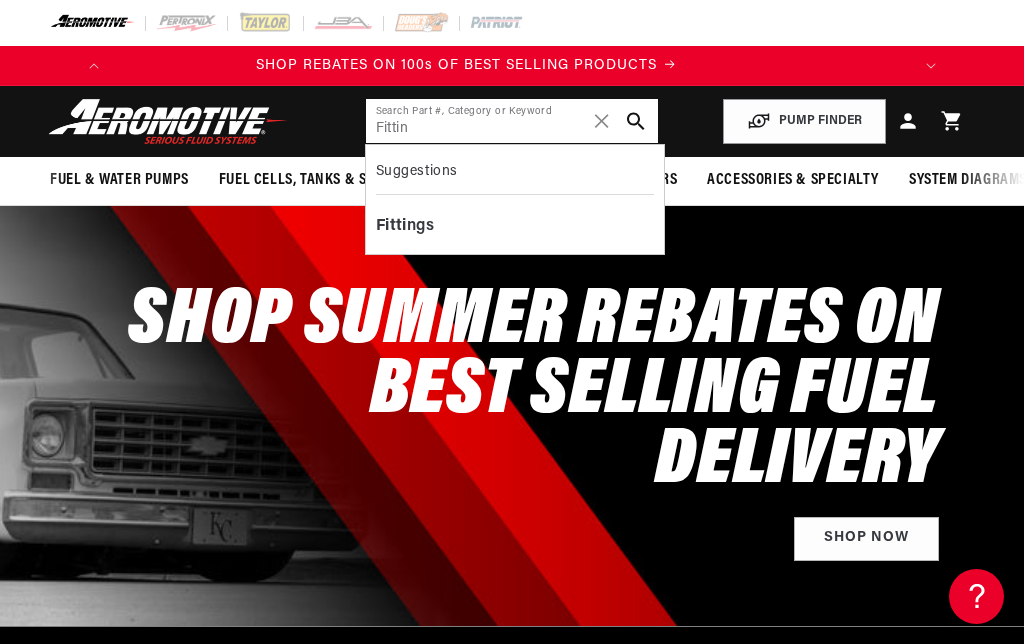 scroll, scrollTop: 0, scrollLeft: 0, axis: both 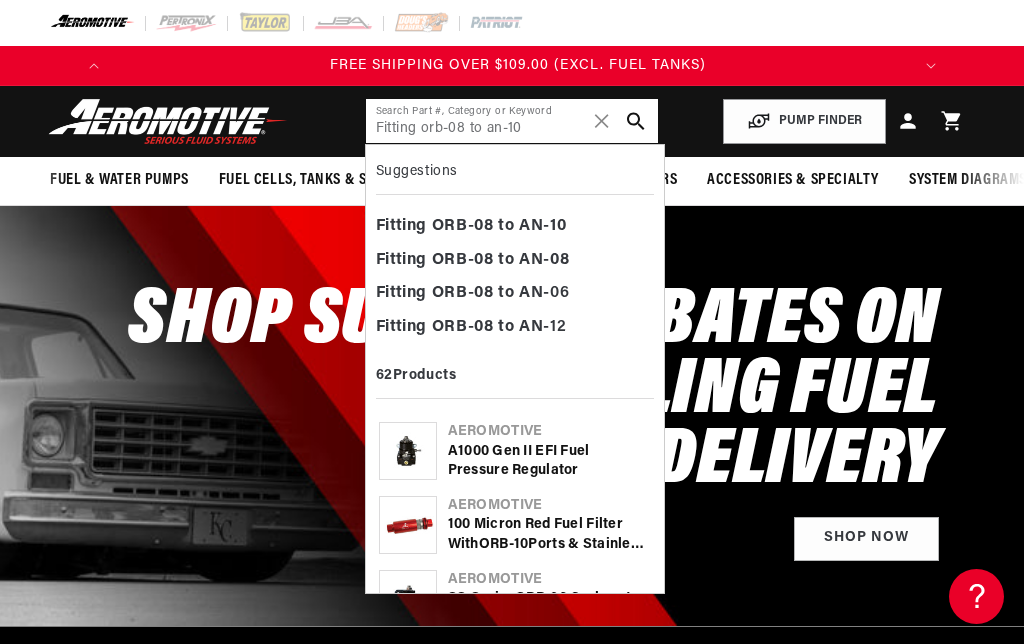type on "Fitting orb-08 to an-10" 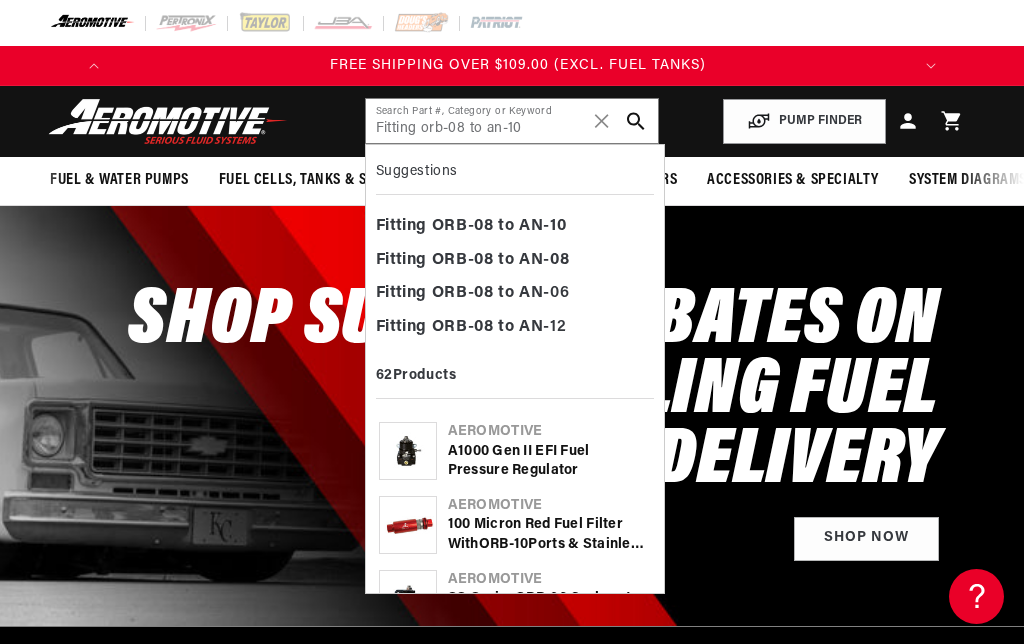 click 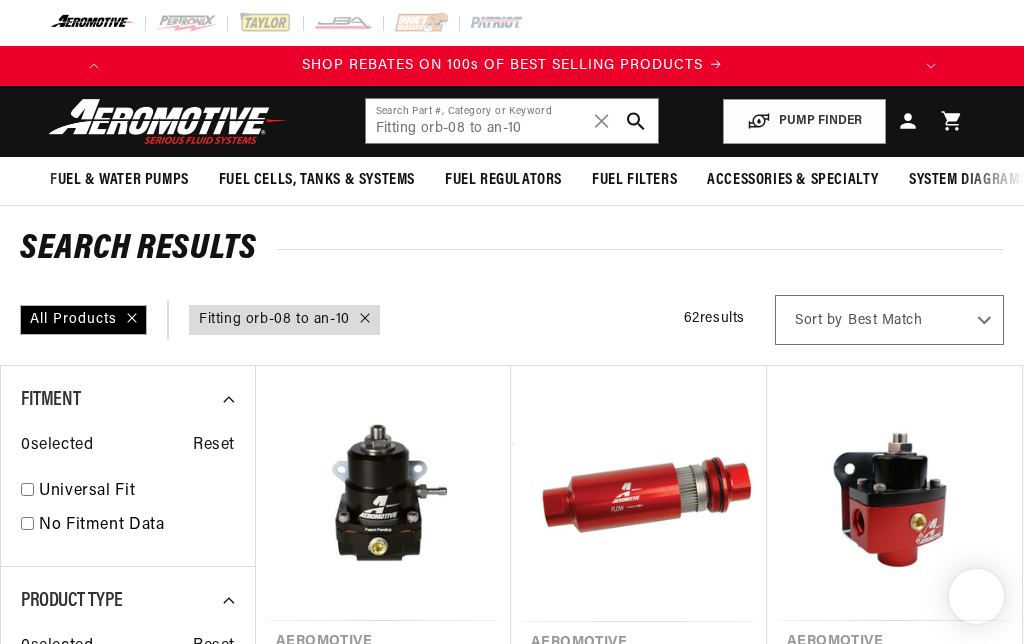 scroll, scrollTop: 0, scrollLeft: 0, axis: both 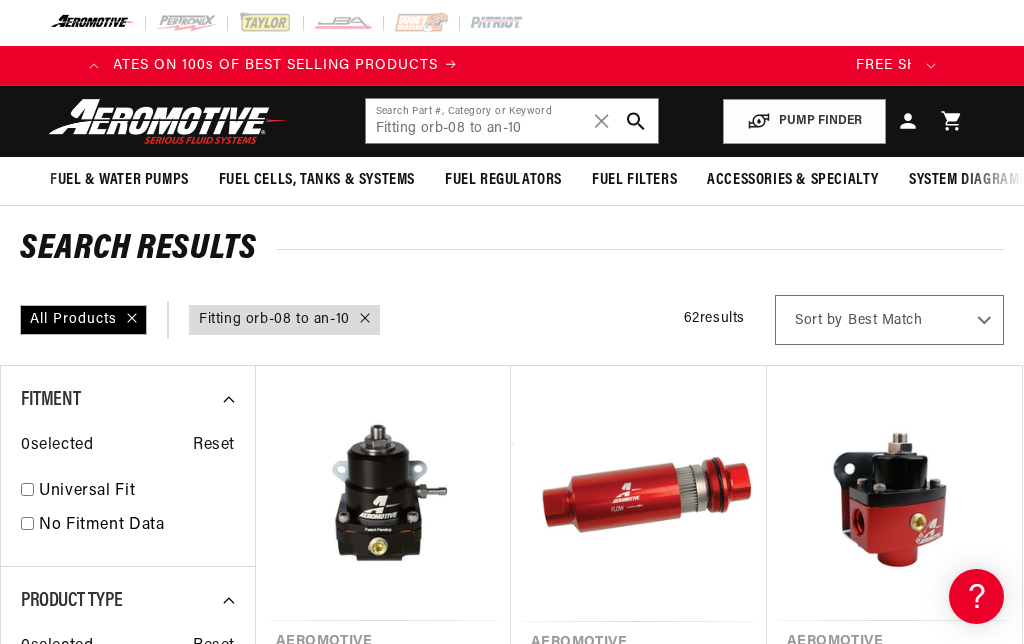 click at bounding box center [168, 121] 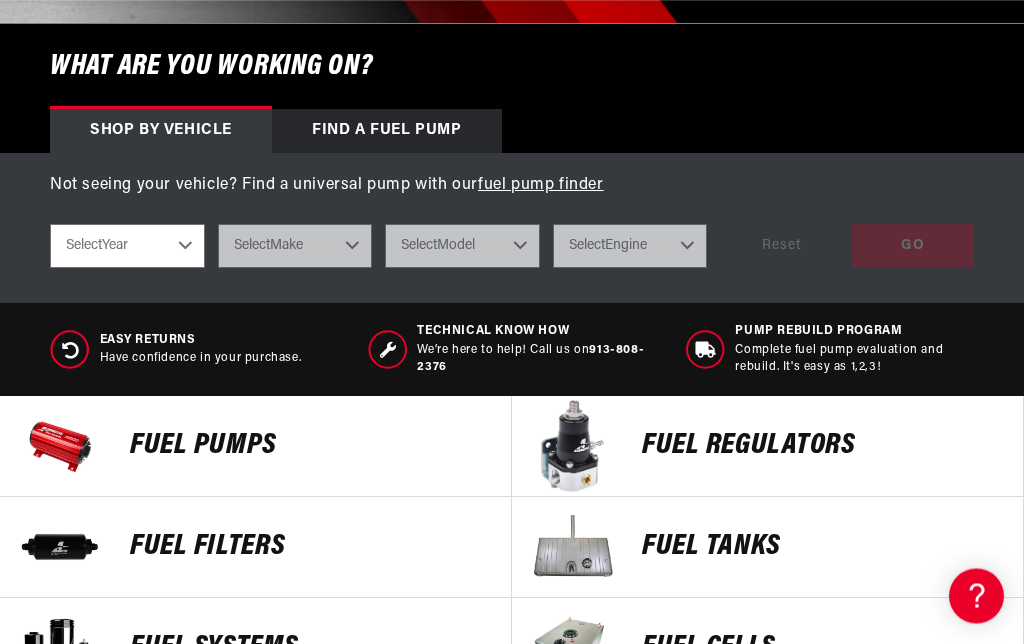 scroll, scrollTop: 808, scrollLeft: 0, axis: vertical 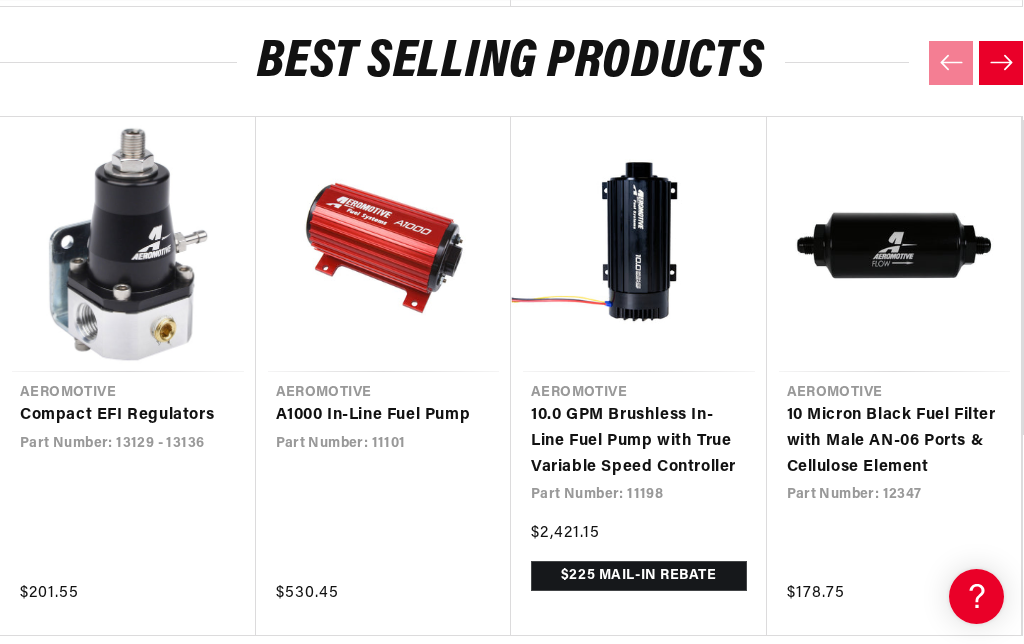 click 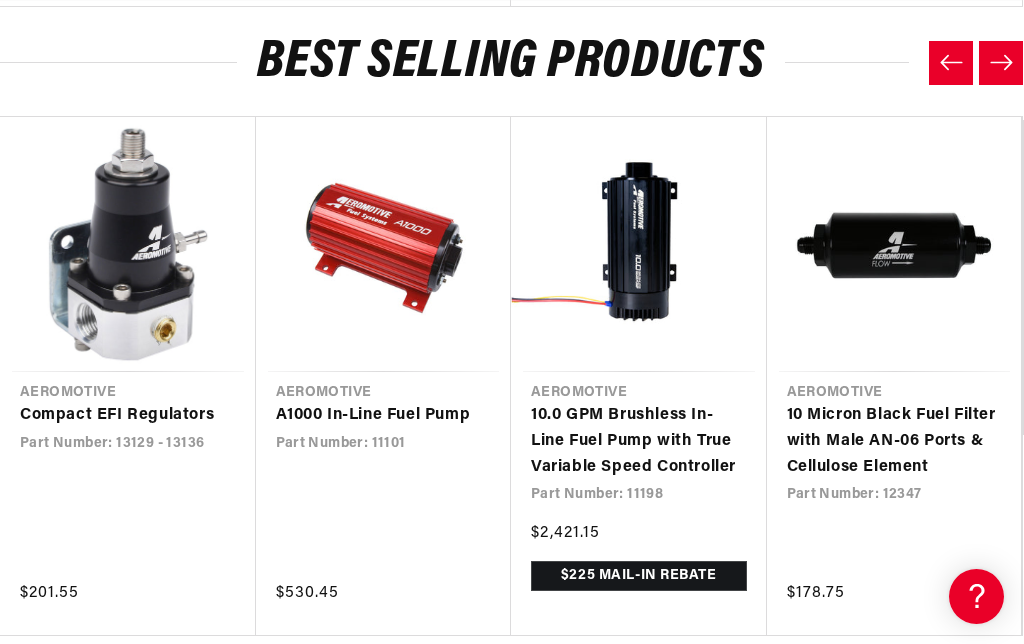 scroll, scrollTop: 0, scrollLeft: 791, axis: horizontal 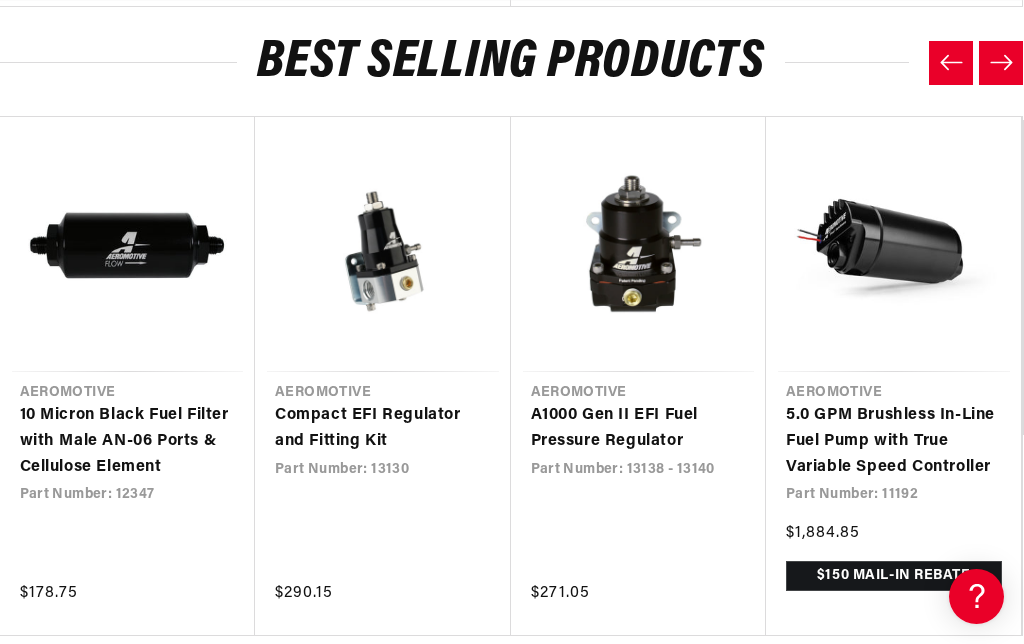 click 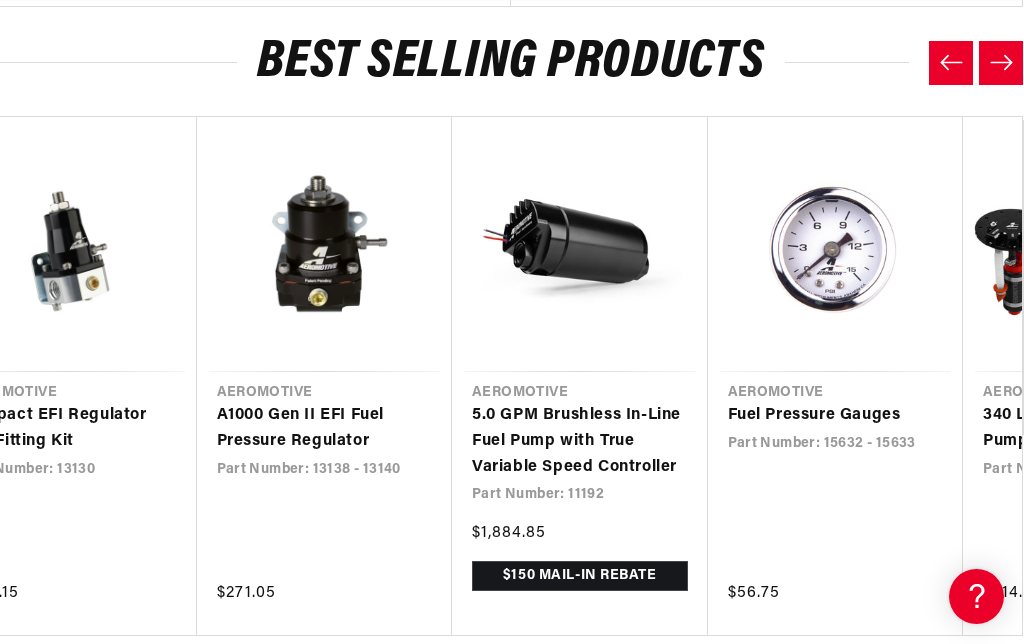 scroll, scrollTop: 0, scrollLeft: 1022, axis: horizontal 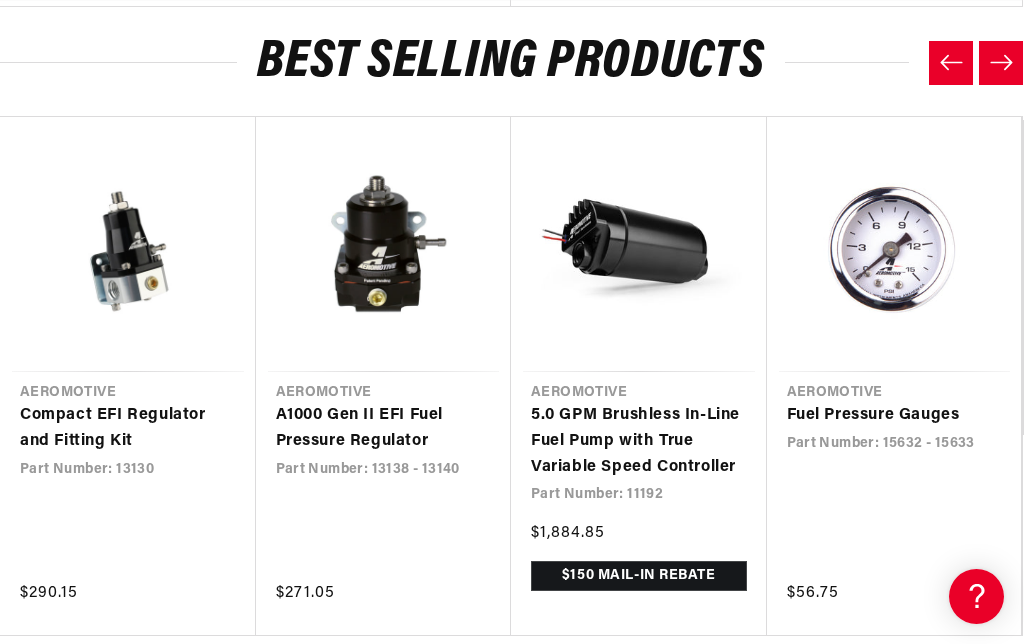 click 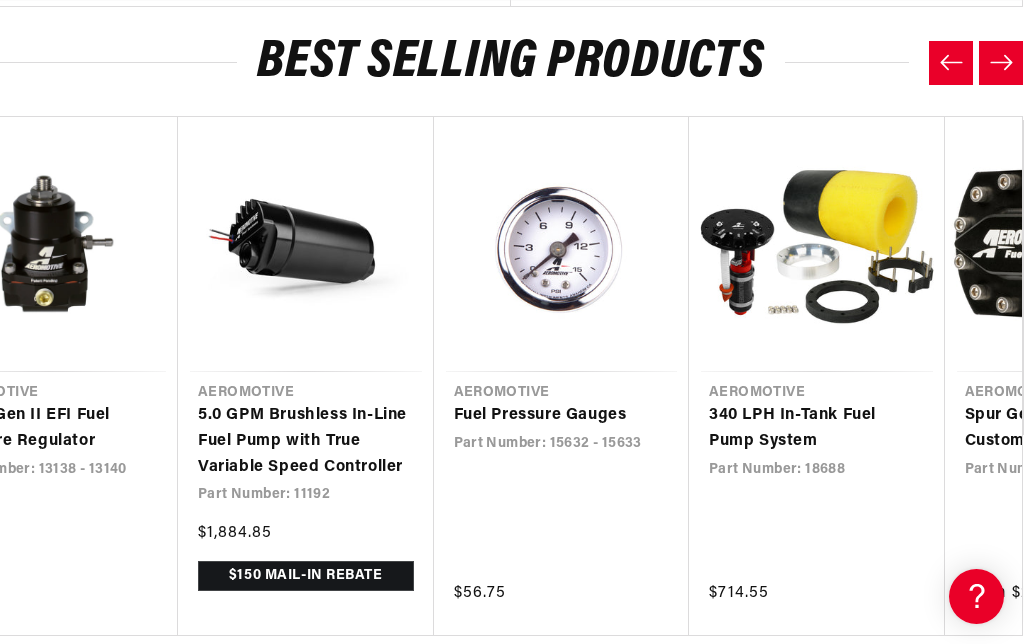 scroll, scrollTop: 0, scrollLeft: 1278, axis: horizontal 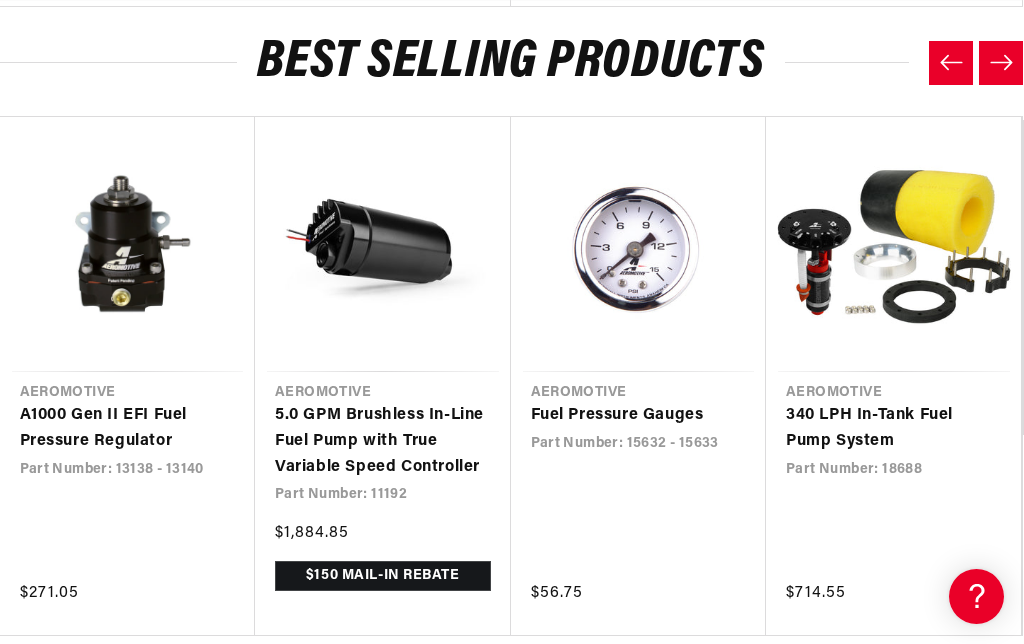 click 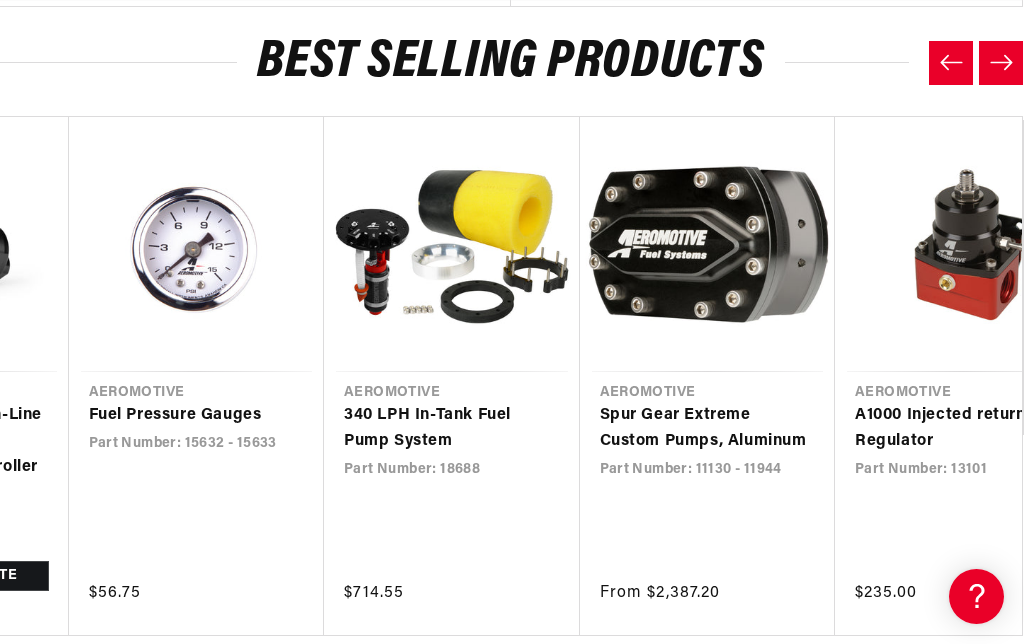 scroll, scrollTop: 0, scrollLeft: 1789, axis: horizontal 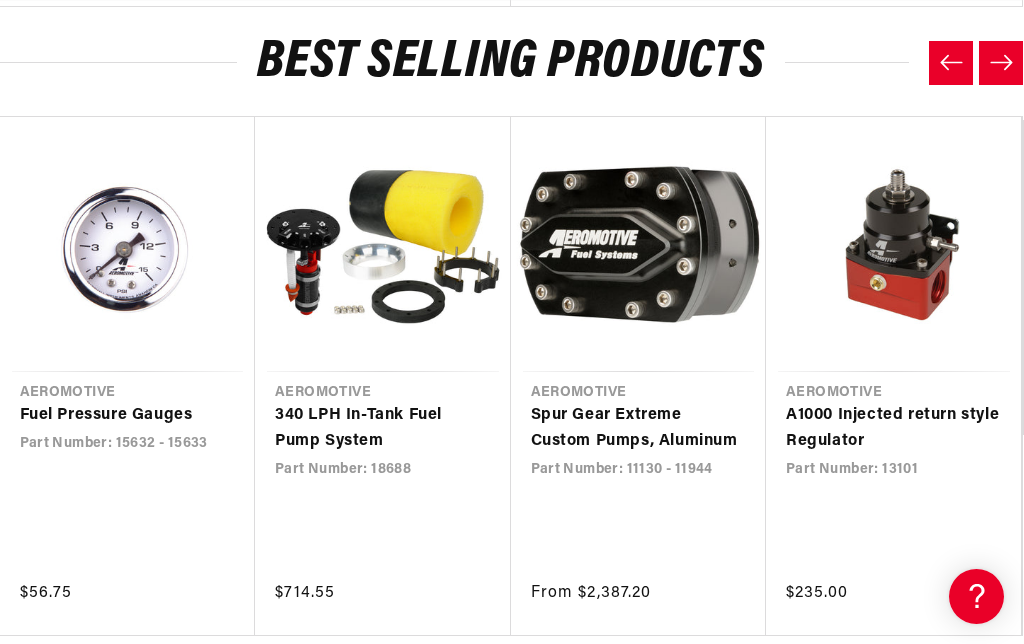 click 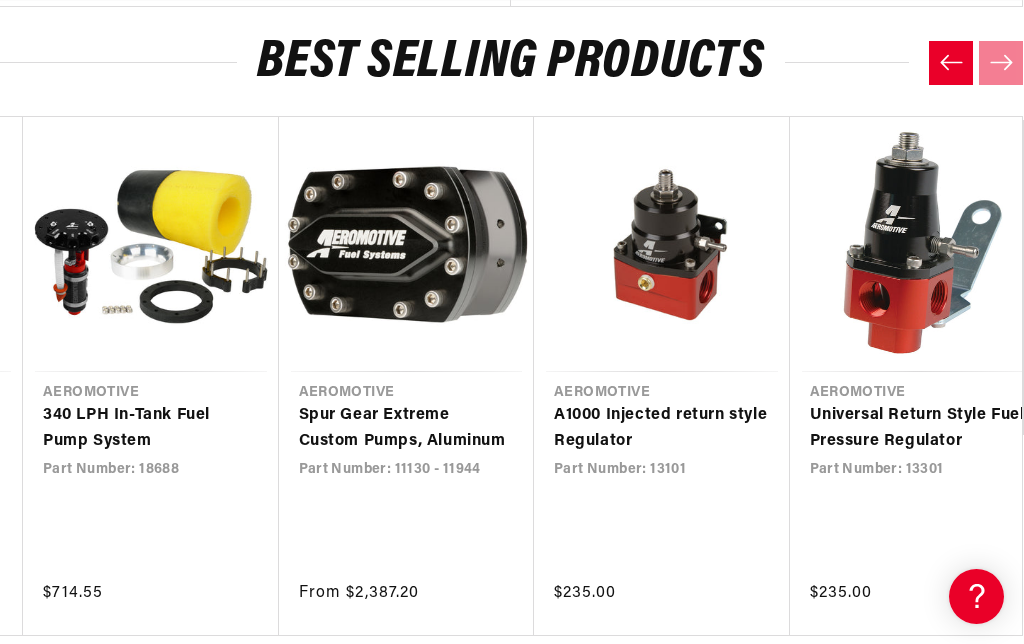scroll, scrollTop: 0, scrollLeft: 2045, axis: horizontal 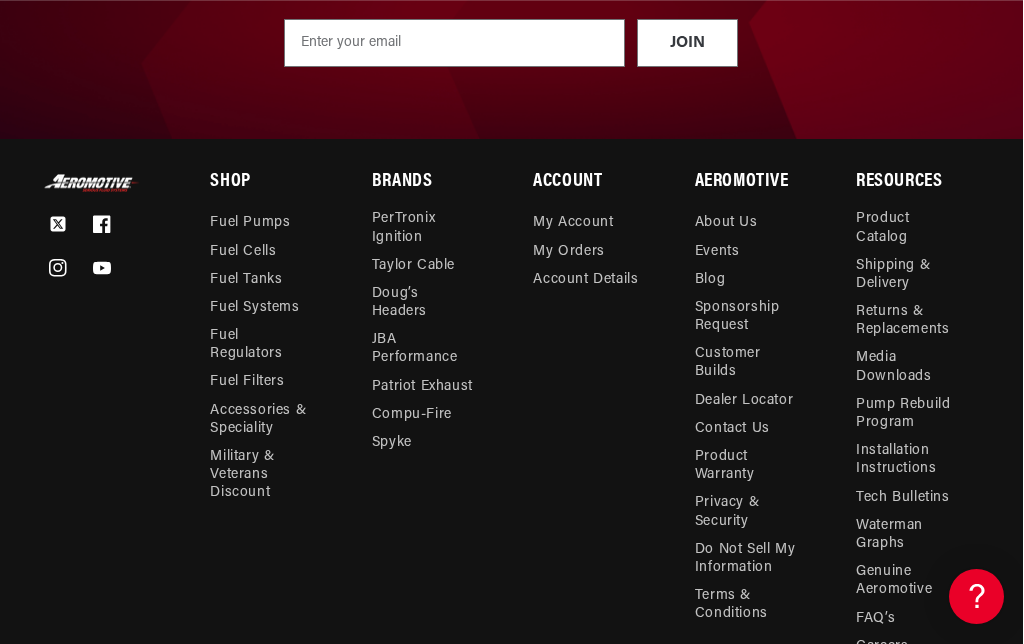 click on "Accessories & Speciality" at bounding box center (260, 420) 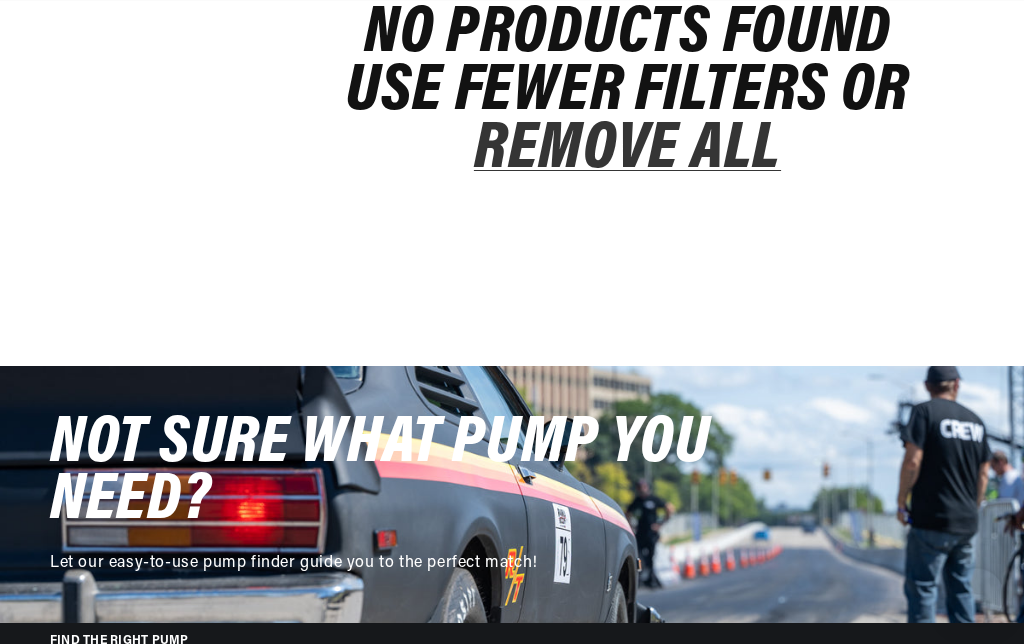 scroll, scrollTop: 748, scrollLeft: 0, axis: vertical 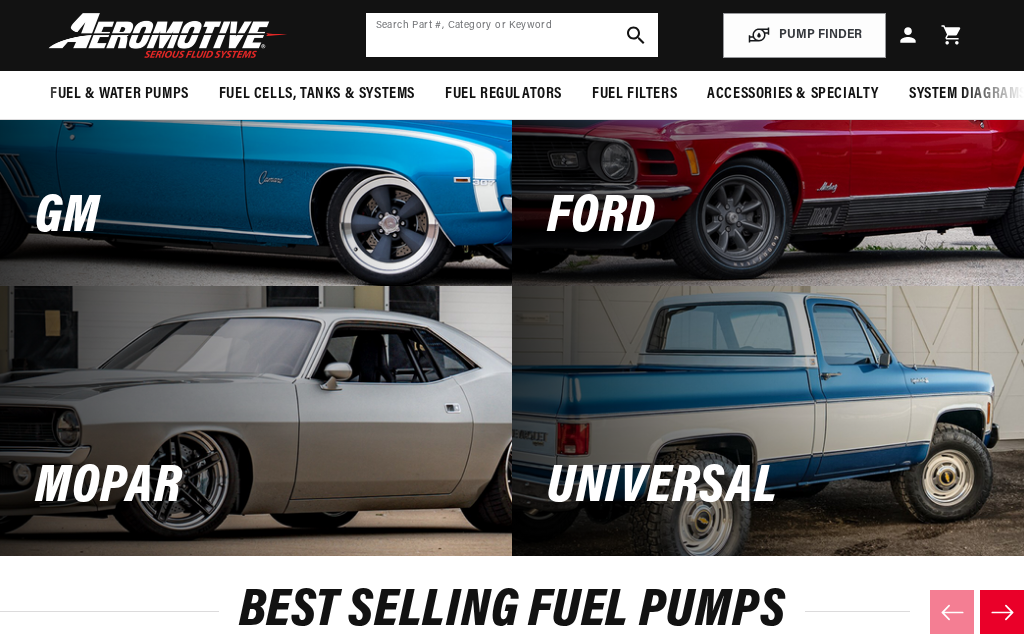click 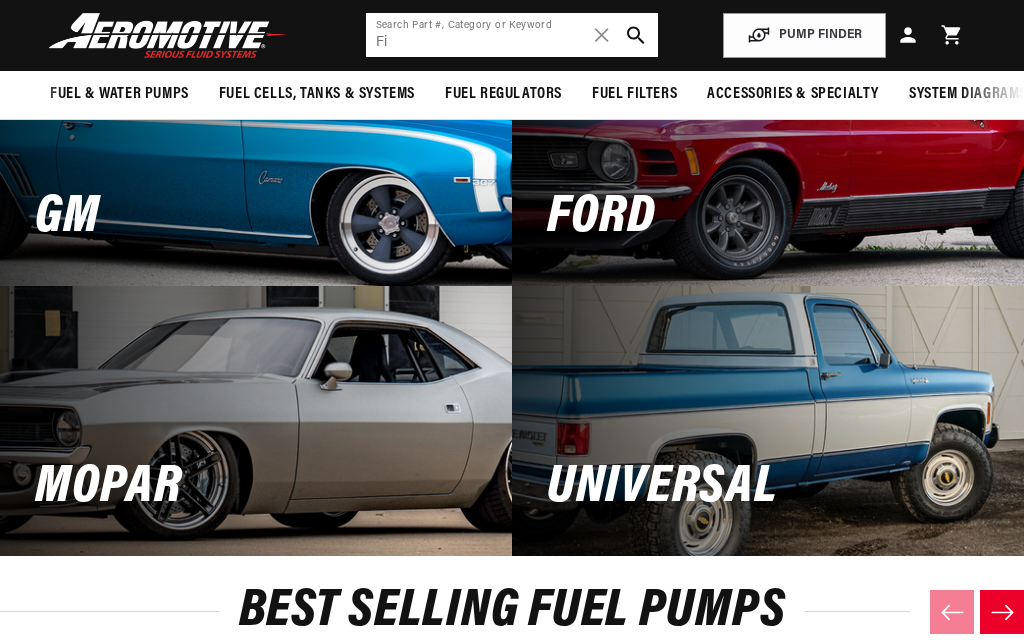 scroll, scrollTop: 0, scrollLeft: 0, axis: both 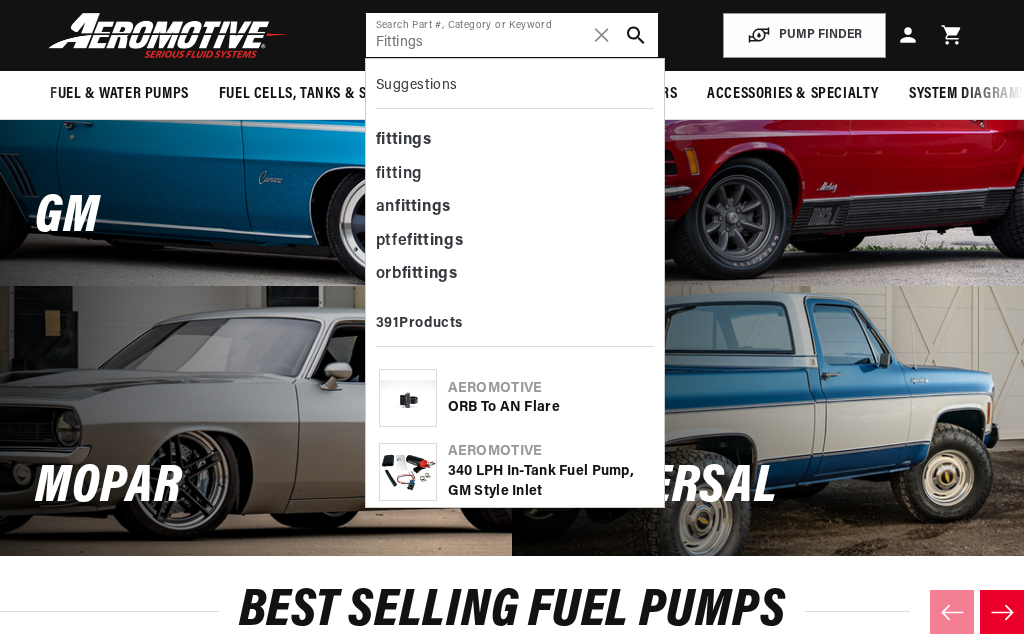 type on "Fittings" 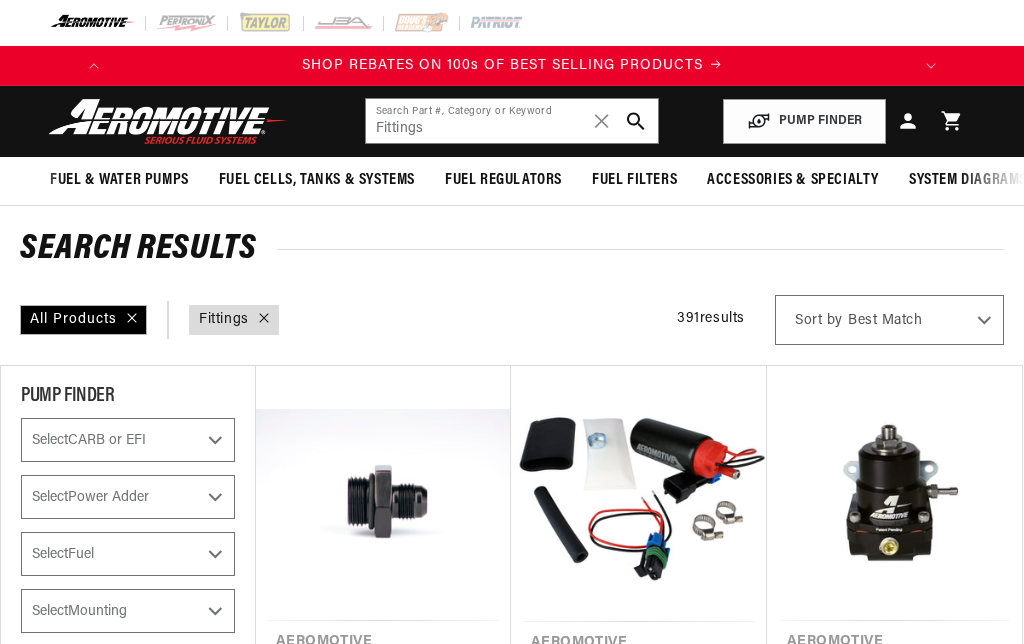 scroll, scrollTop: 0, scrollLeft: 0, axis: both 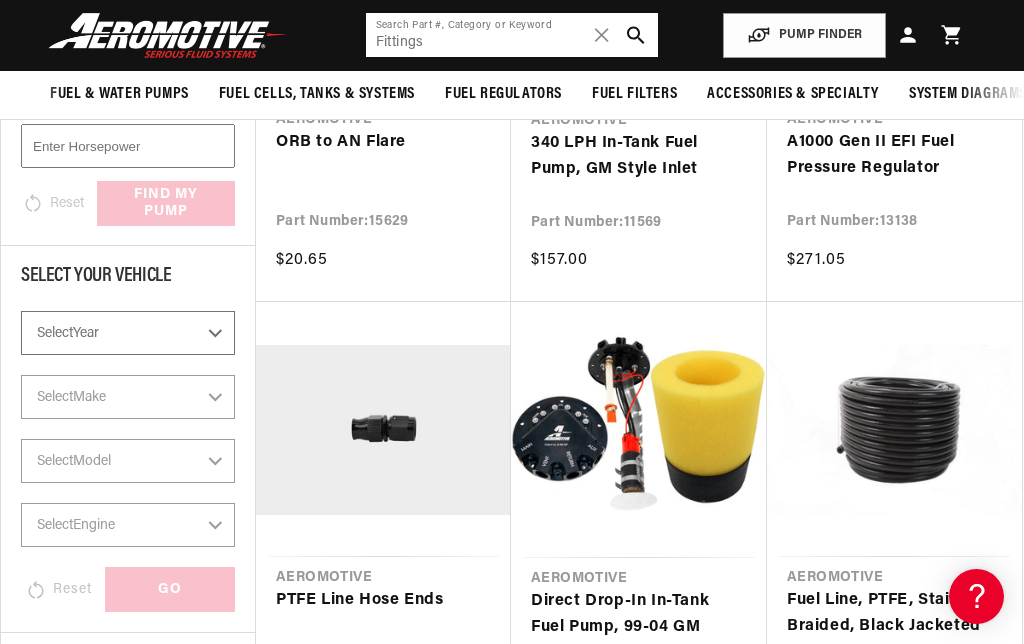 click on "Fittings" 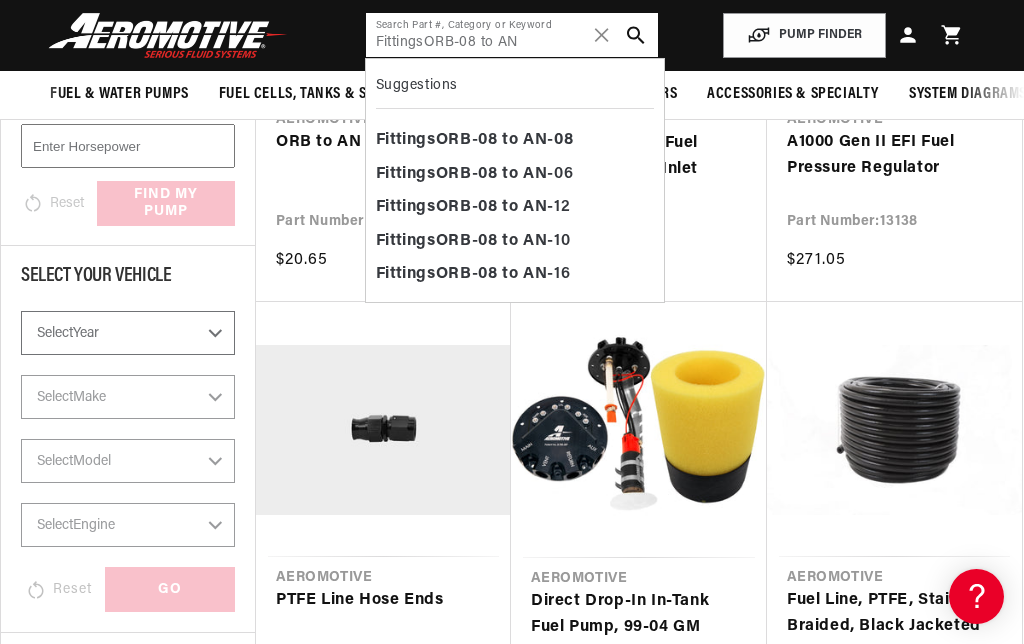 scroll, scrollTop: 0, scrollLeft: 0, axis: both 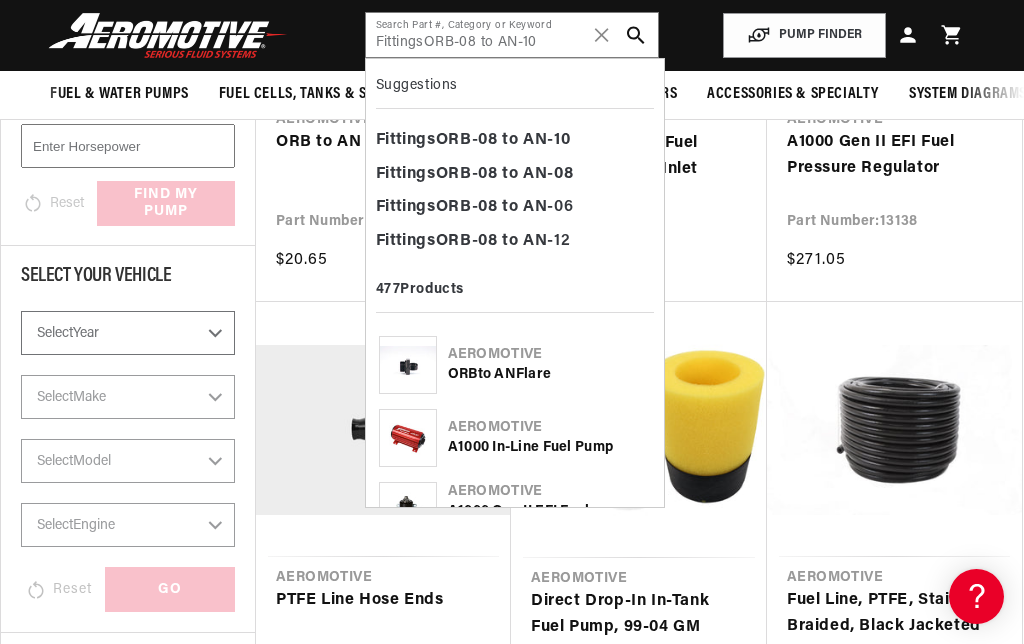 click 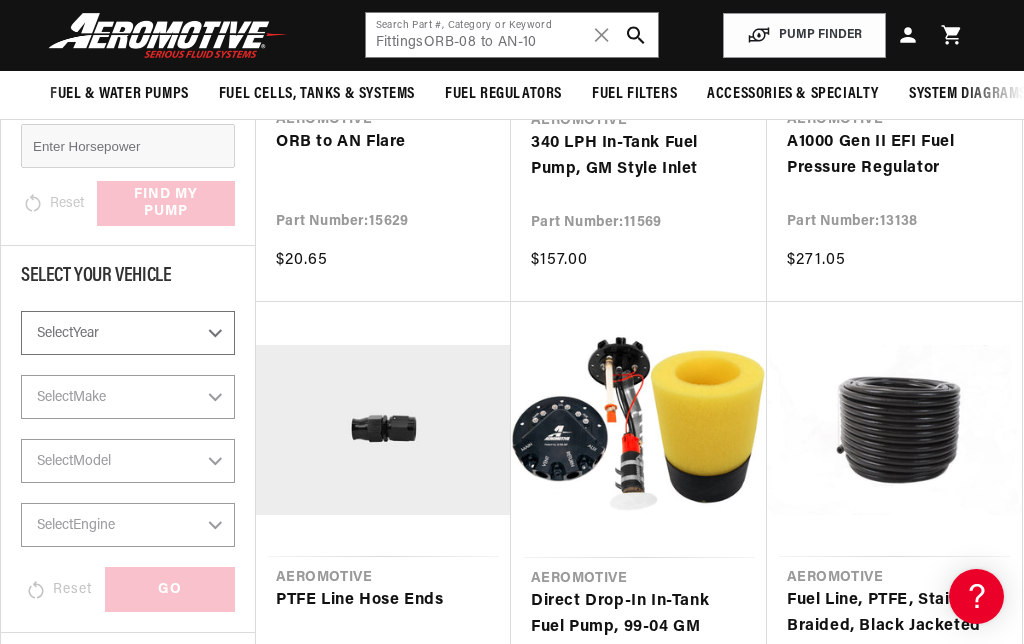 type on "to AN-10" 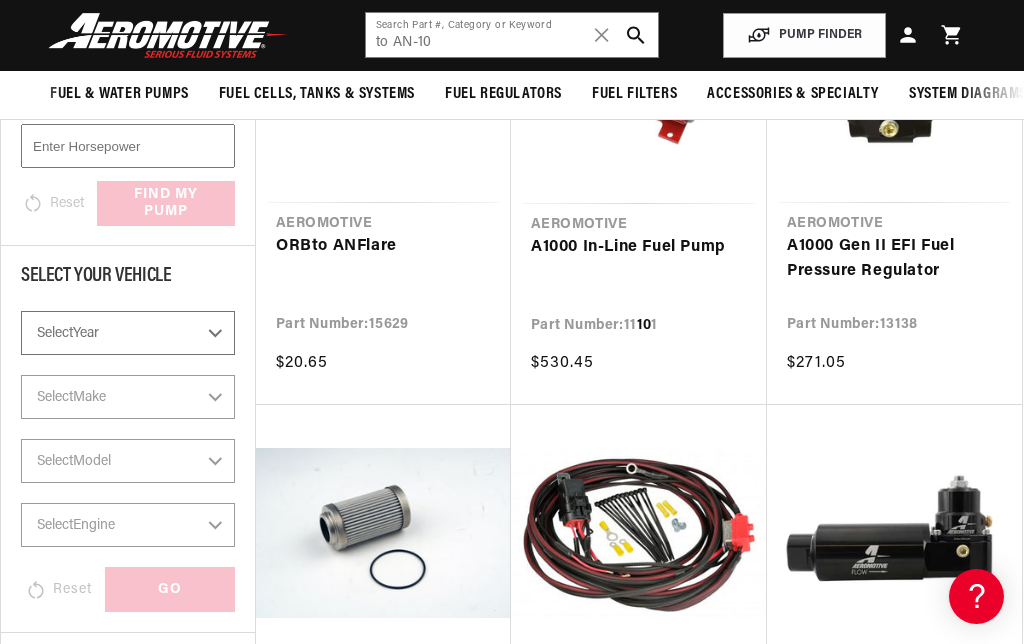 scroll, scrollTop: 452, scrollLeft: 0, axis: vertical 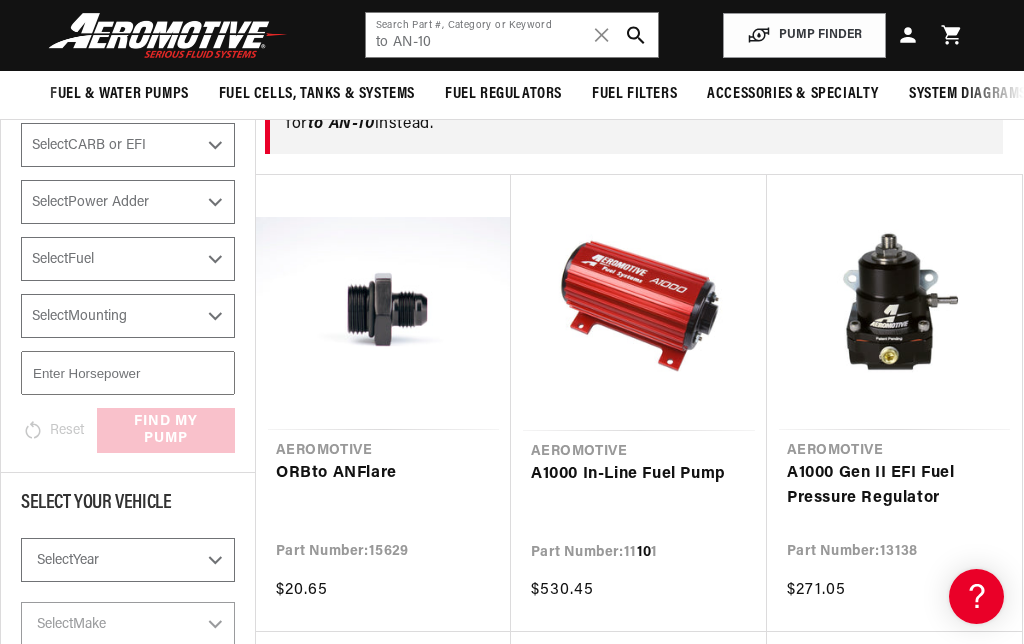 click on "ORB  to   AN  Flare" at bounding box center [383, 474] 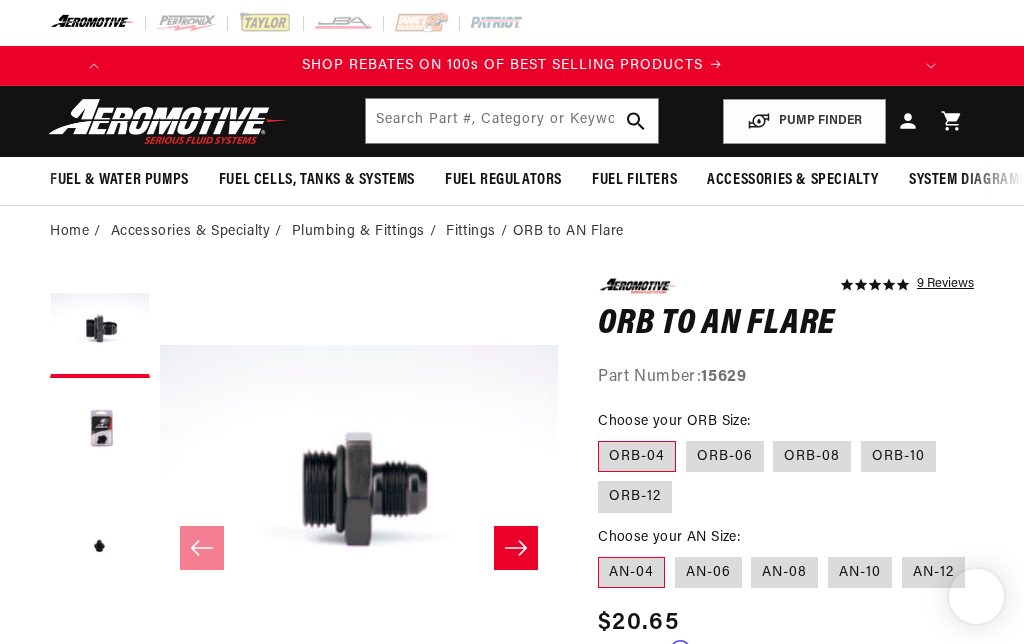 scroll, scrollTop: 0, scrollLeft: 0, axis: both 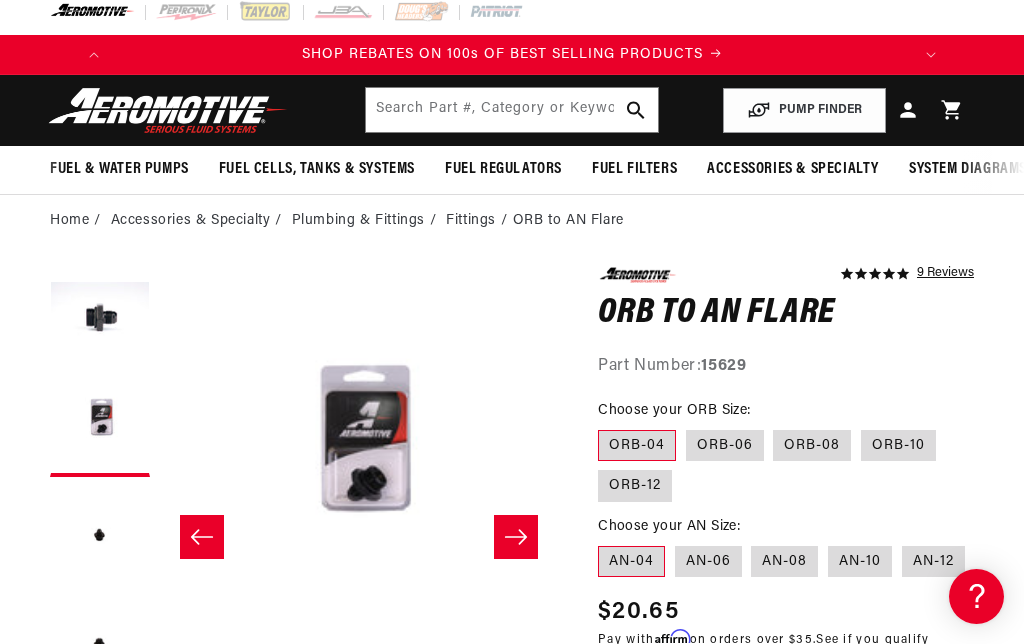 click on "Choose your AN Size:
AN-04
AN-06
AN-08
AN-10
AN-12" at bounding box center [786, 548] 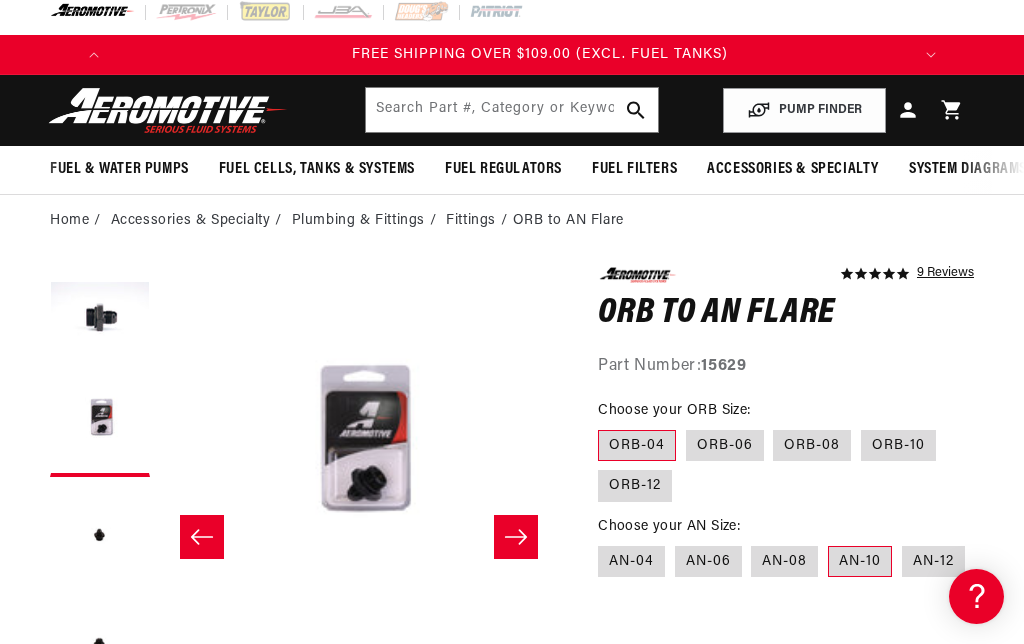 scroll, scrollTop: 0, scrollLeft: 791, axis: horizontal 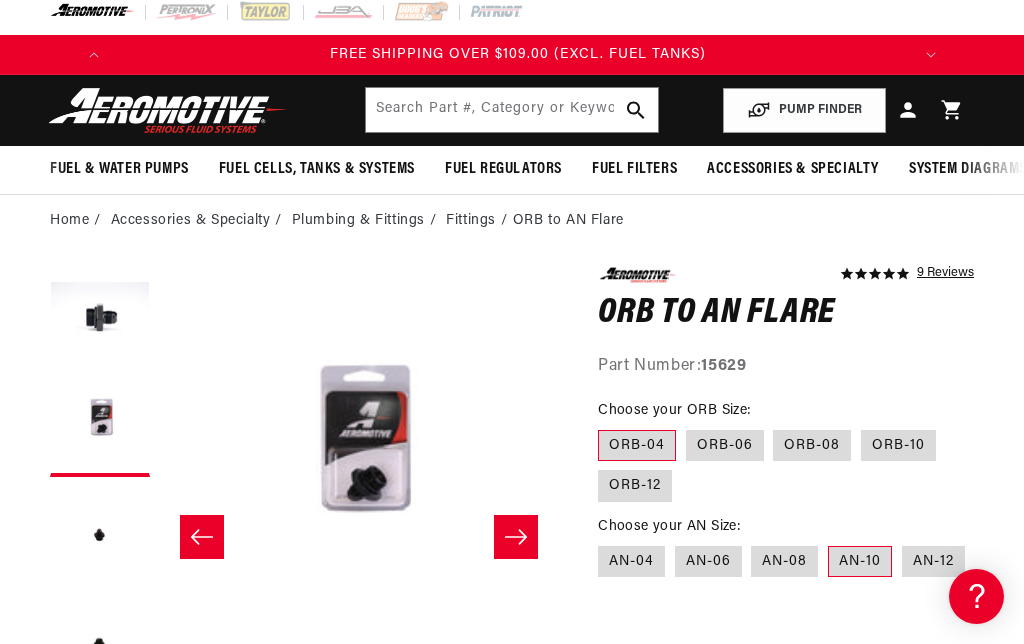 click on "ORB-08" at bounding box center [812, 446] 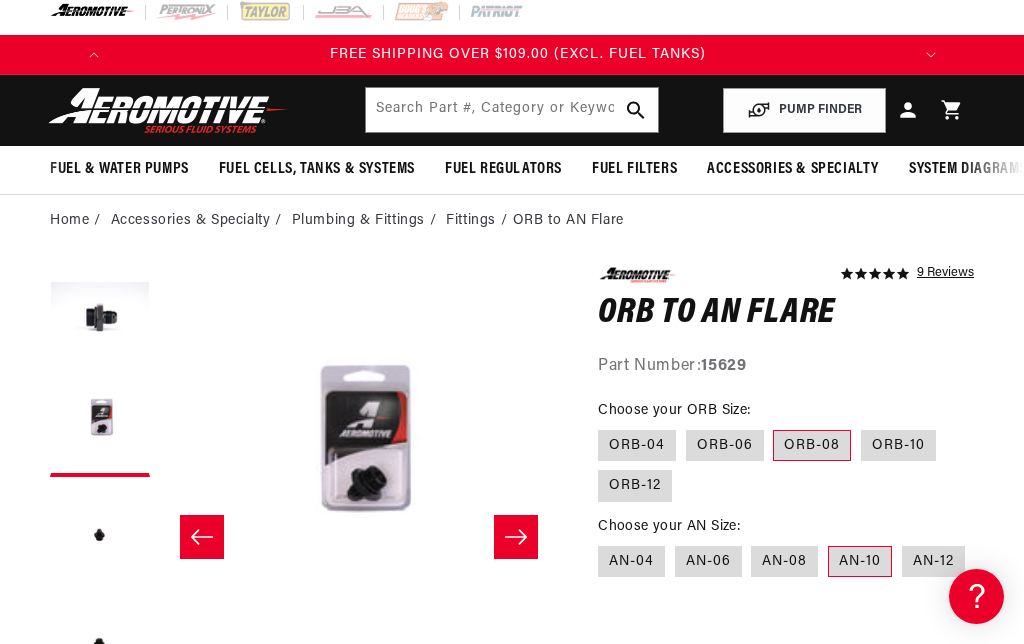 scroll, scrollTop: 0, scrollLeft: 0, axis: both 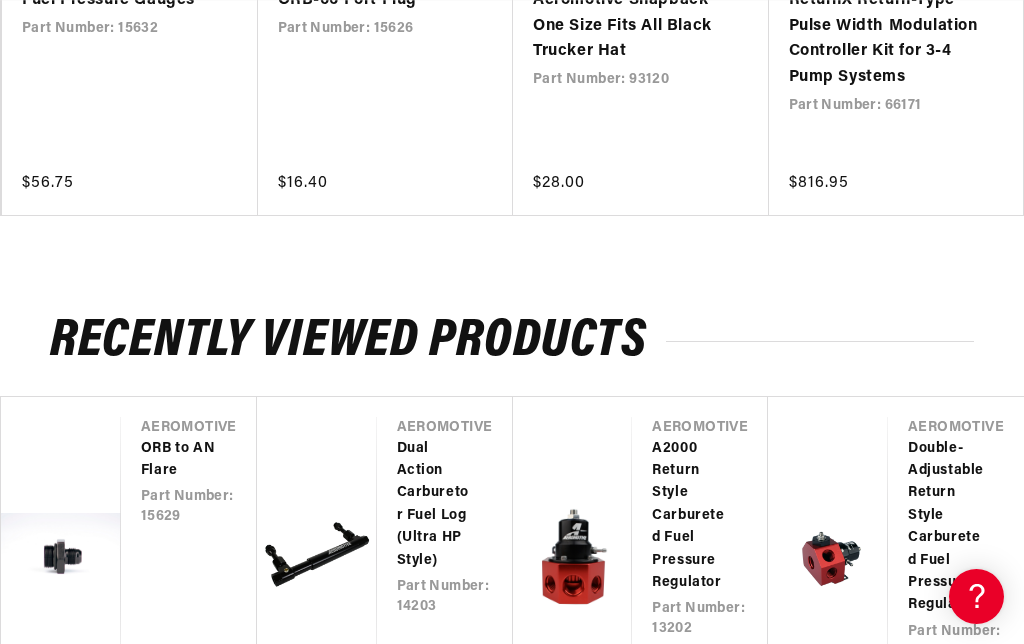 click on "Dual Action Carburetor Fuel Log (Ultra HP Style)" at bounding box center (435, 505) 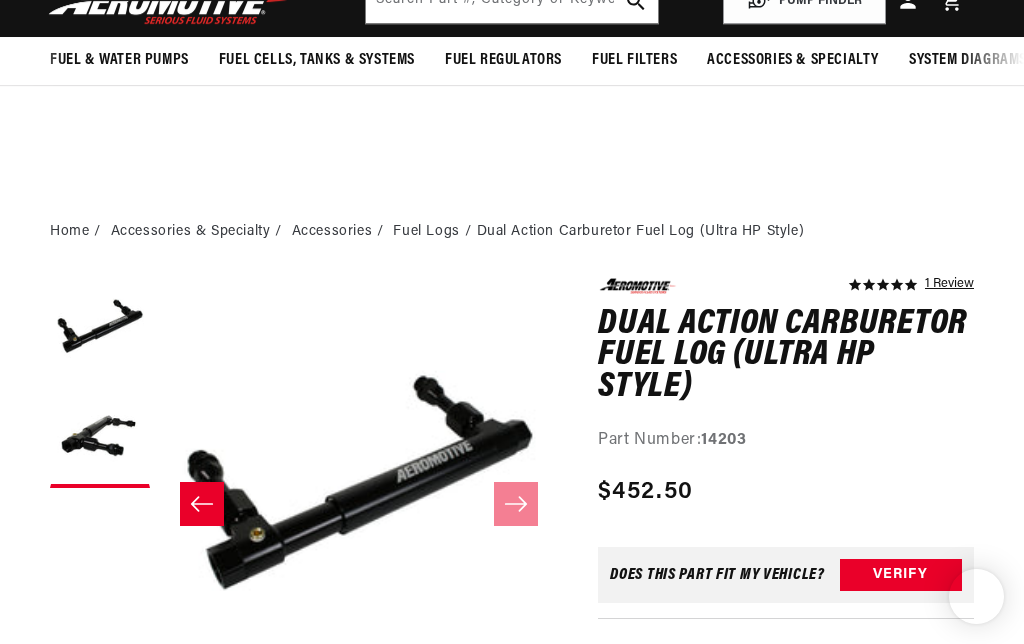 scroll, scrollTop: 388, scrollLeft: 0, axis: vertical 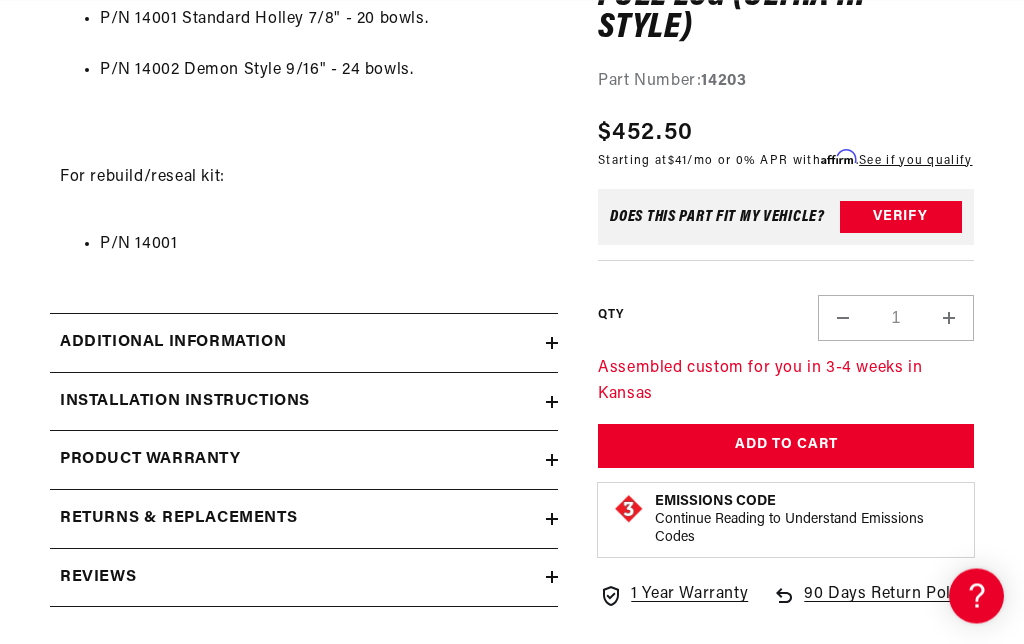 click 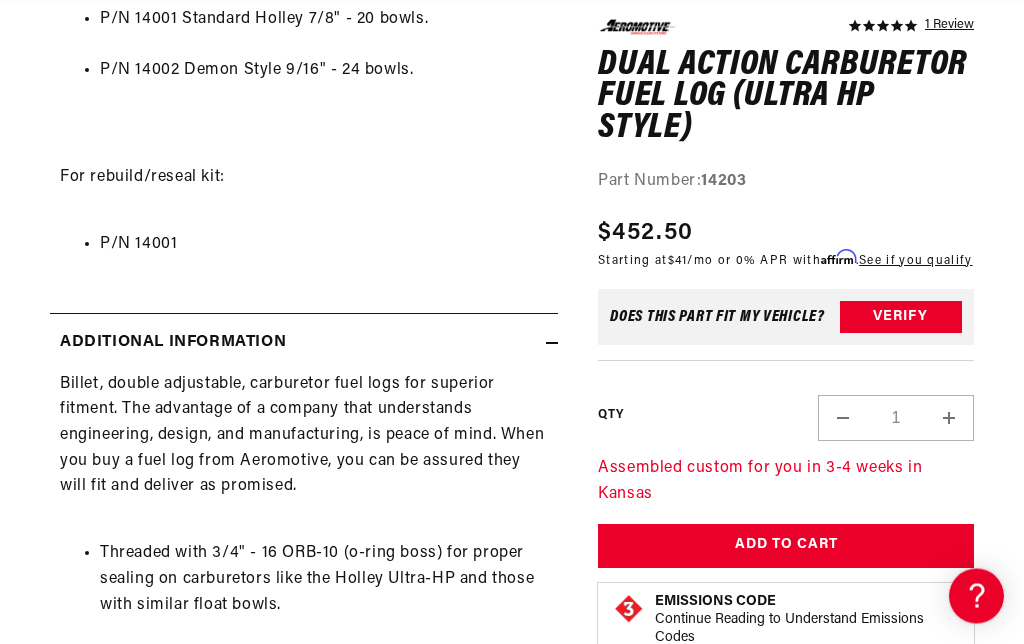 scroll, scrollTop: 1396, scrollLeft: 0, axis: vertical 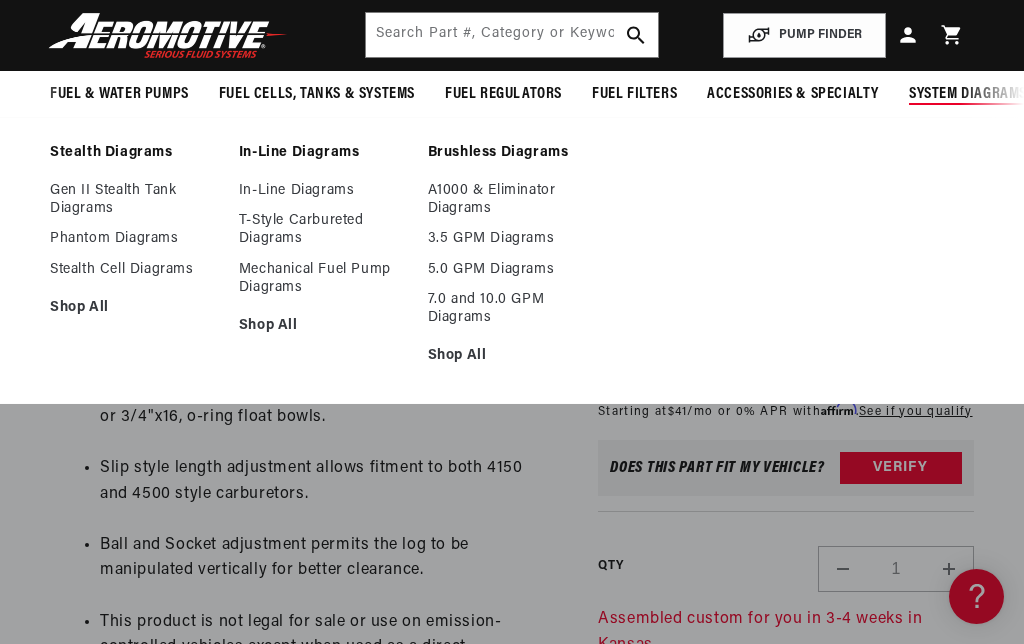 click on "In-Line Diagrams" at bounding box center [323, 191] 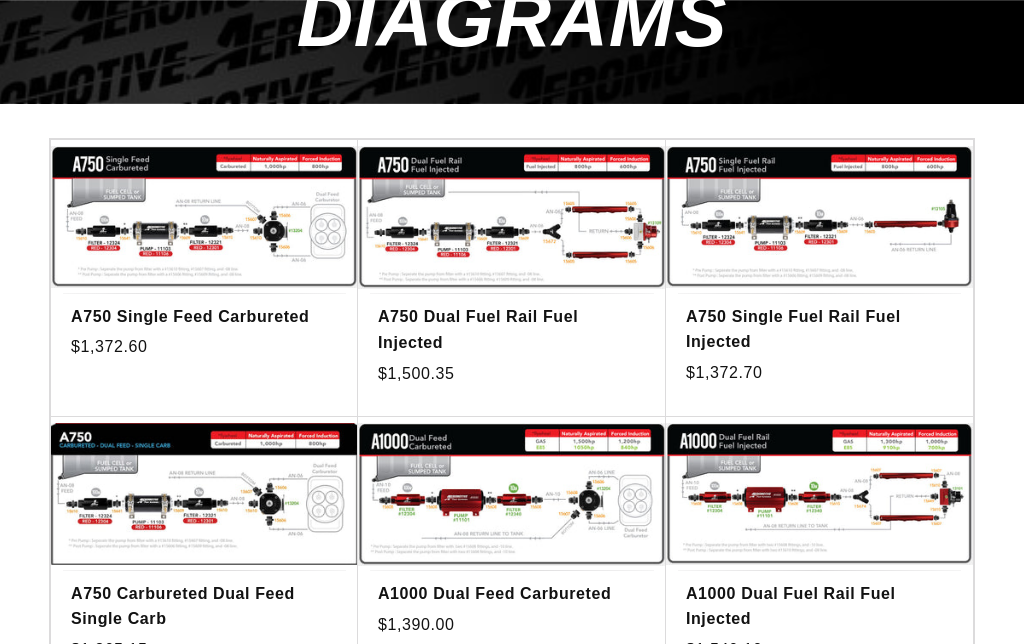 scroll, scrollTop: 339, scrollLeft: 0, axis: vertical 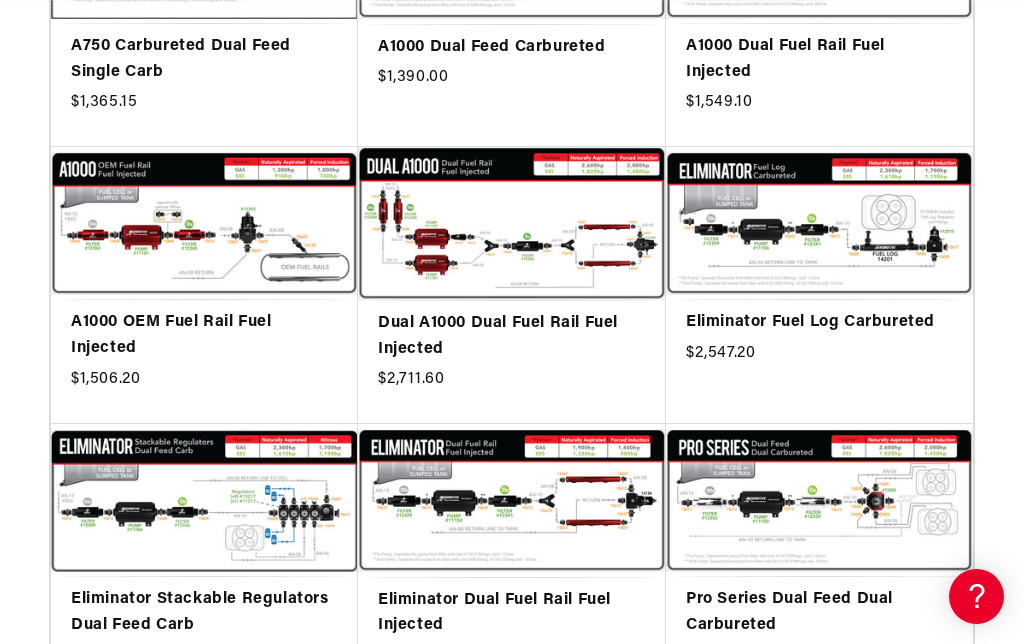 click on "Pro Series Dual Feed Dual Carbureted" at bounding box center [819, 612] 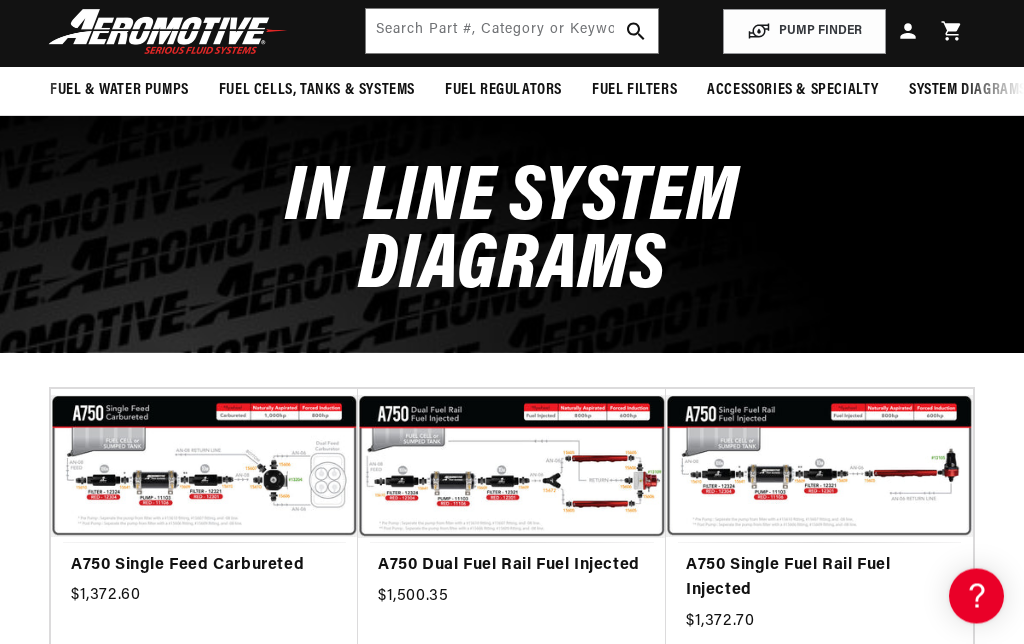 scroll, scrollTop: 206, scrollLeft: 0, axis: vertical 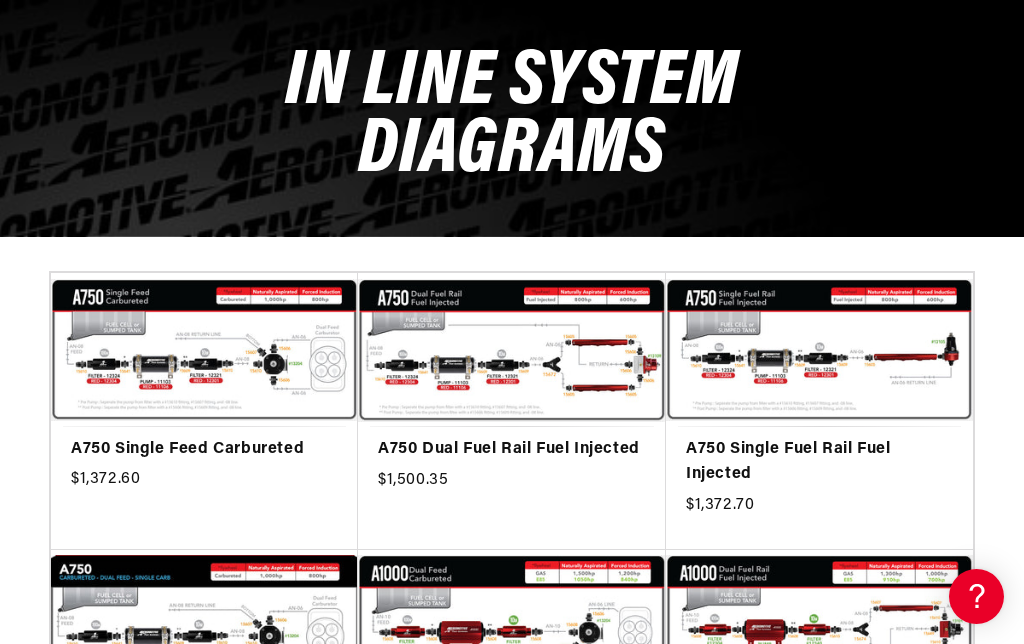click on "A750 Single Feed Carbureted" at bounding box center [204, 450] 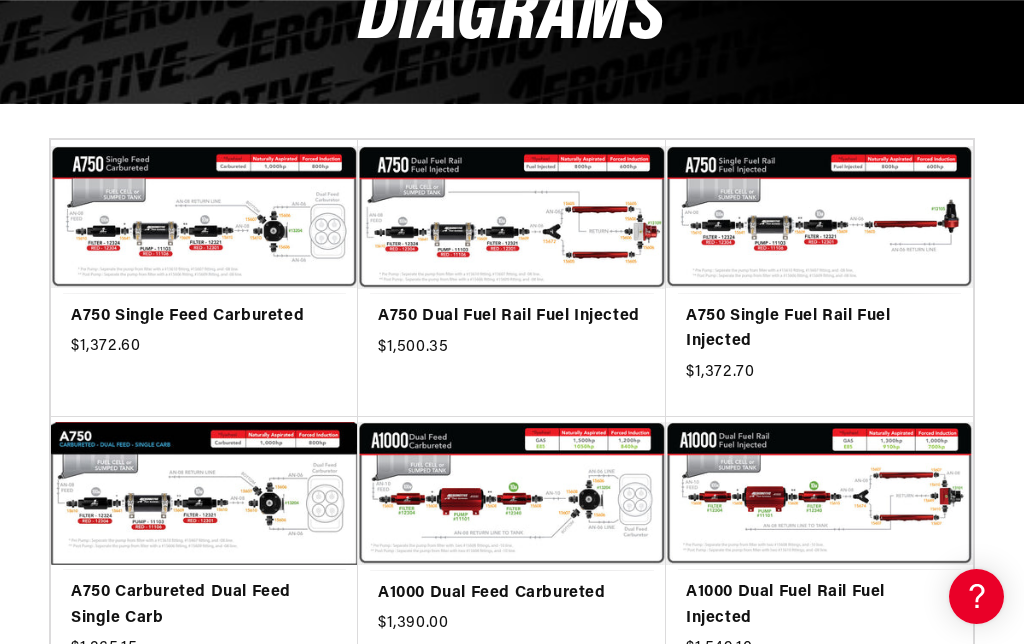 scroll, scrollTop: 350, scrollLeft: 0, axis: vertical 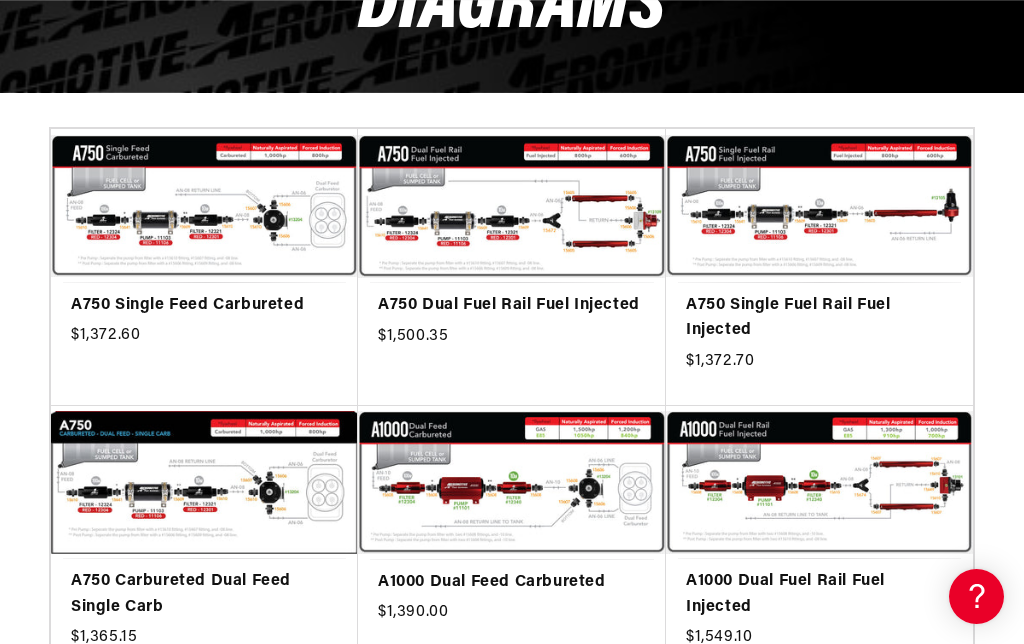click on "A1000 Dual Feed Carbureted" at bounding box center (512, 583) 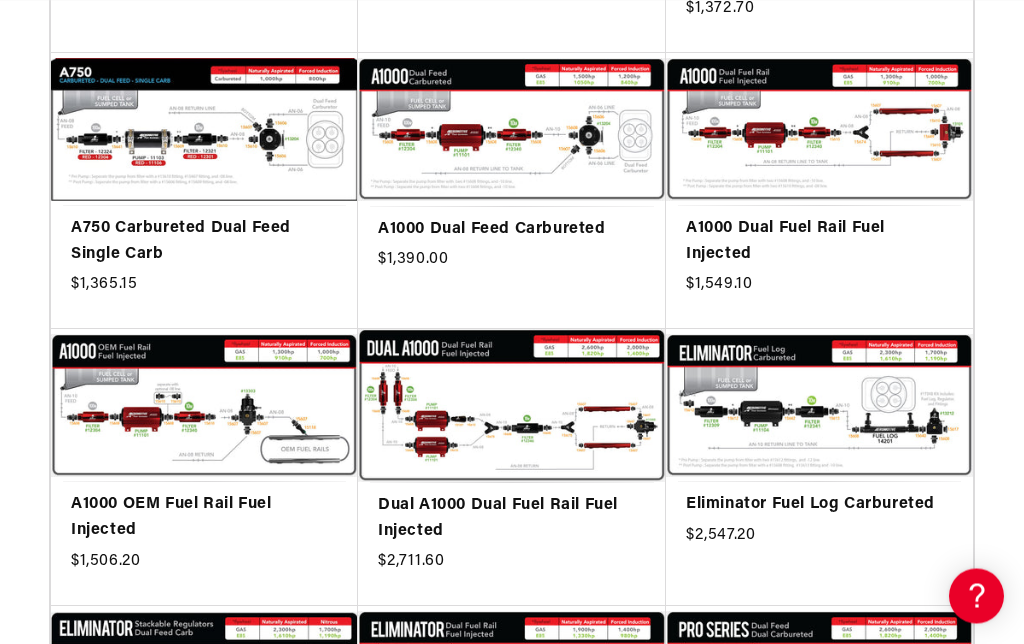 scroll, scrollTop: 715, scrollLeft: 0, axis: vertical 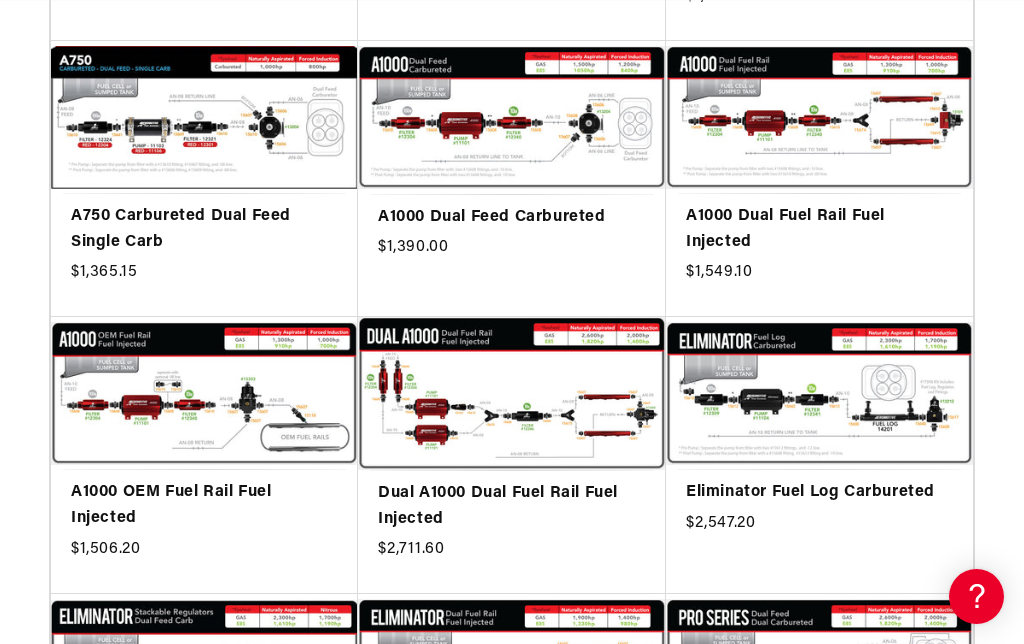 click on "Eliminator Fuel Log Carbureted" at bounding box center [819, 493] 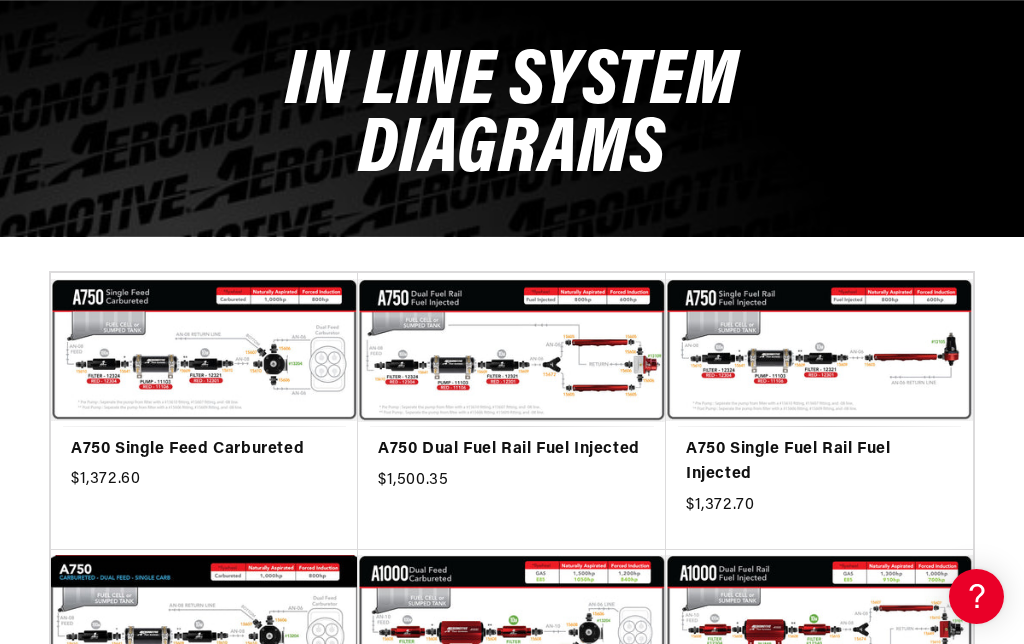 scroll, scrollTop: 394, scrollLeft: 0, axis: vertical 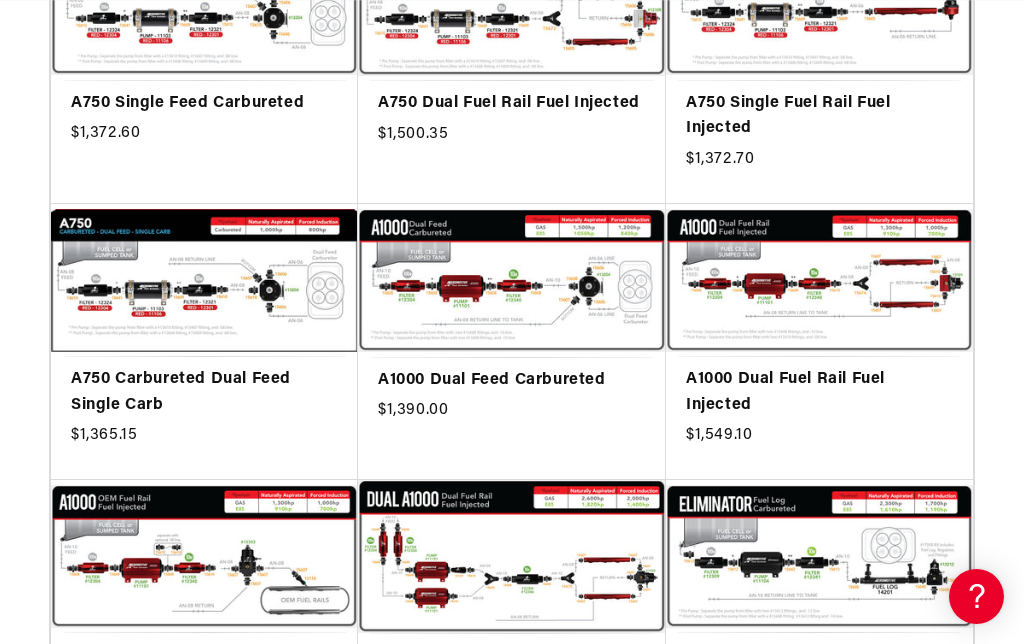 click on "A1000 Dual Feed Carbureted" at bounding box center [512, 381] 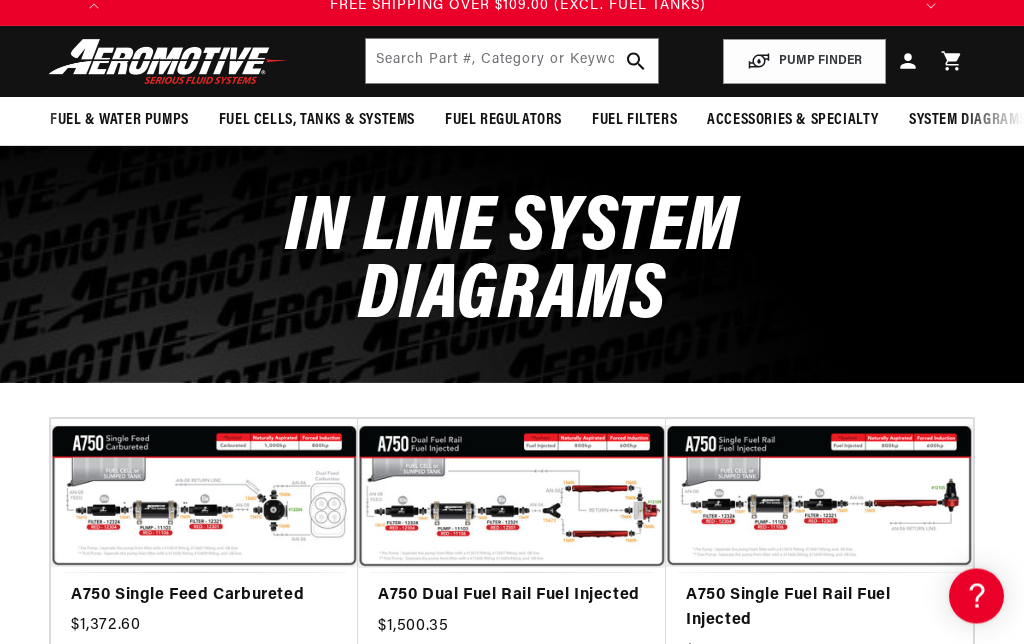 scroll, scrollTop: 187, scrollLeft: 0, axis: vertical 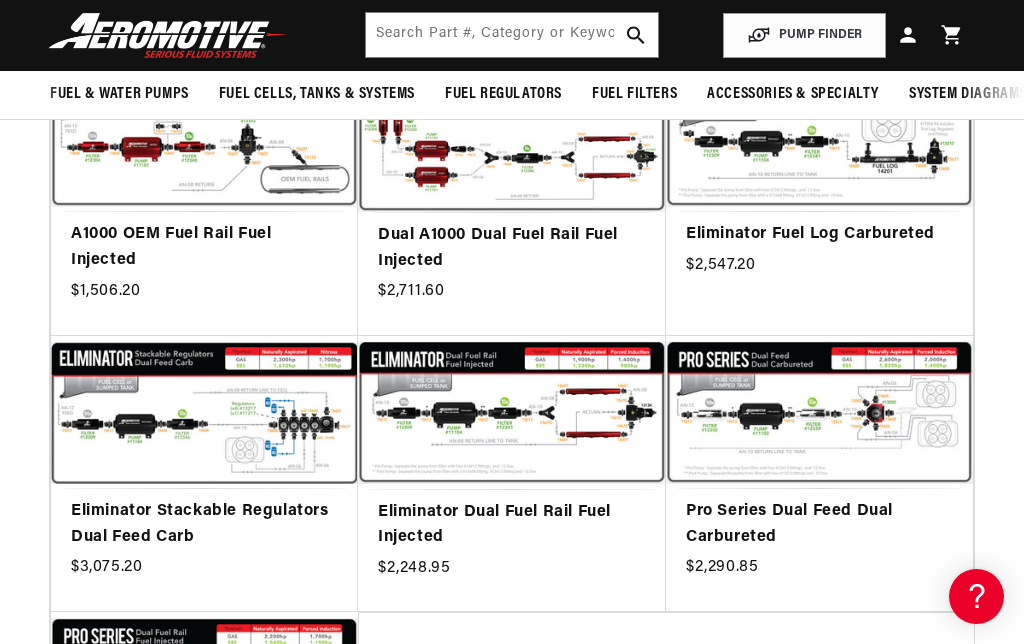click on "Eliminator Stackable Regulators Dual Feed Carb" at bounding box center [204, 524] 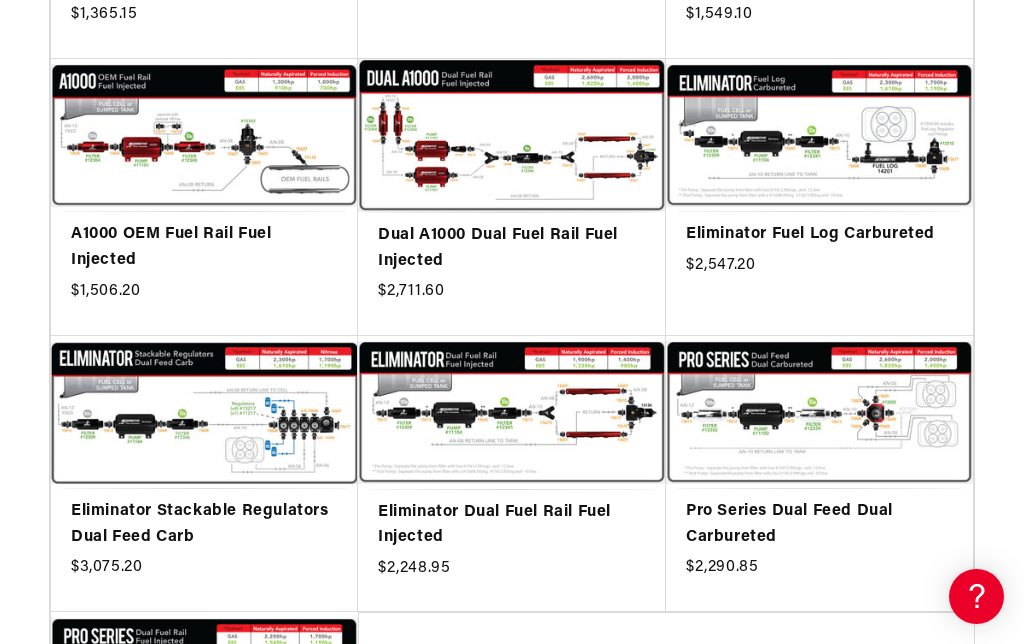 scroll, scrollTop: 0, scrollLeft: 0, axis: both 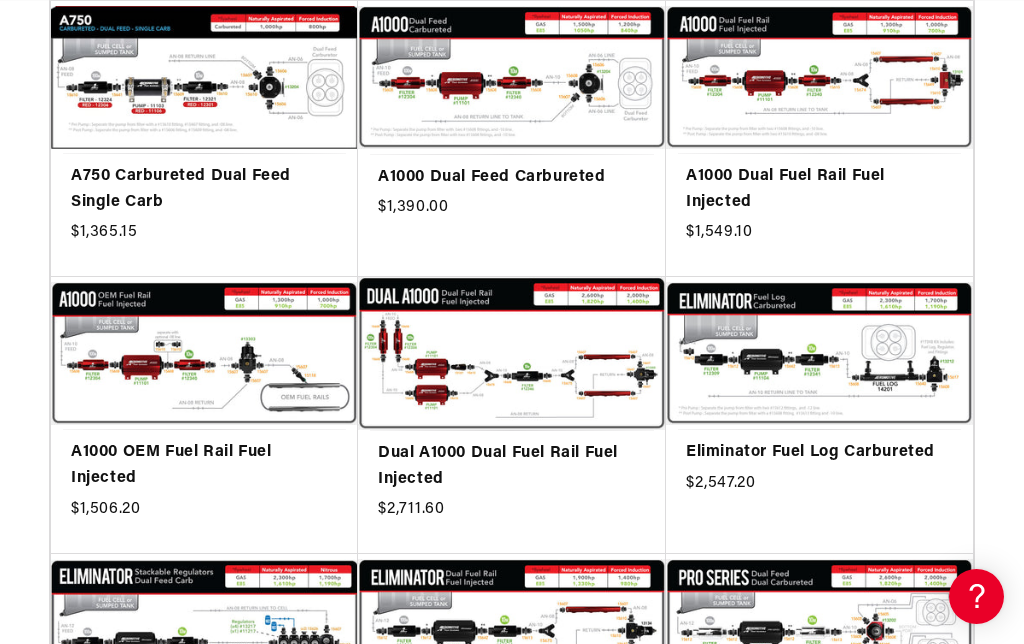 click on "A1000 Dual Feed Carbureted" at bounding box center (512, 178) 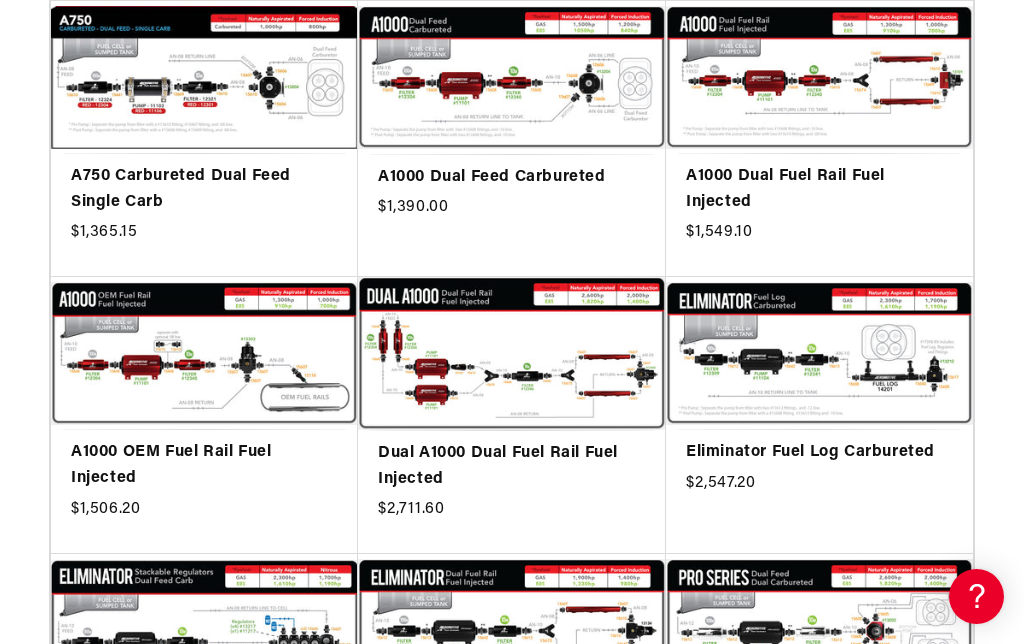scroll, scrollTop: 0, scrollLeft: 0, axis: both 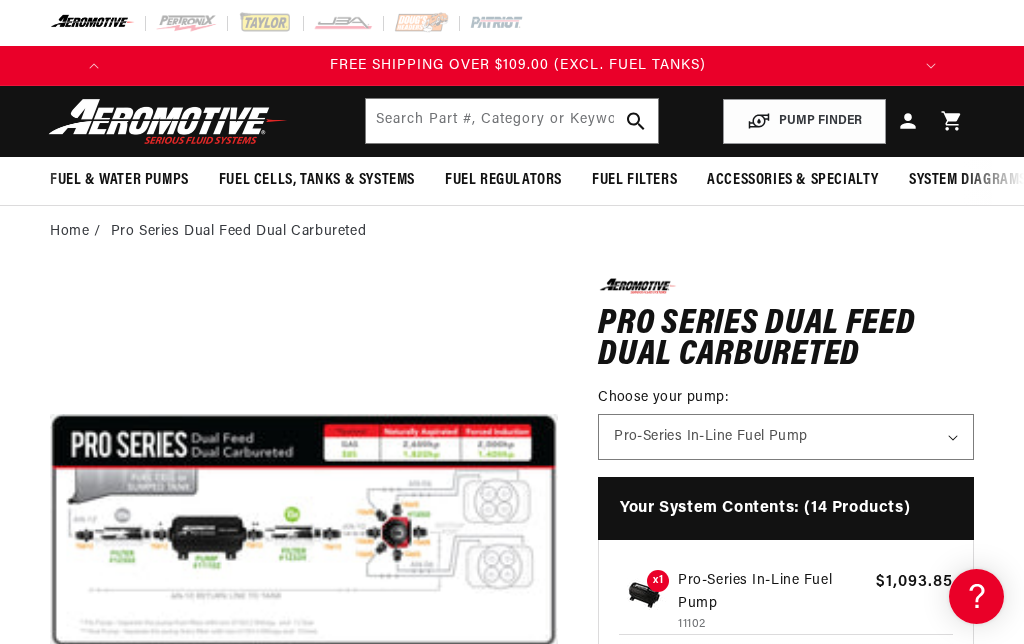 click on "Open media 1 in modal" at bounding box center (50, 785) 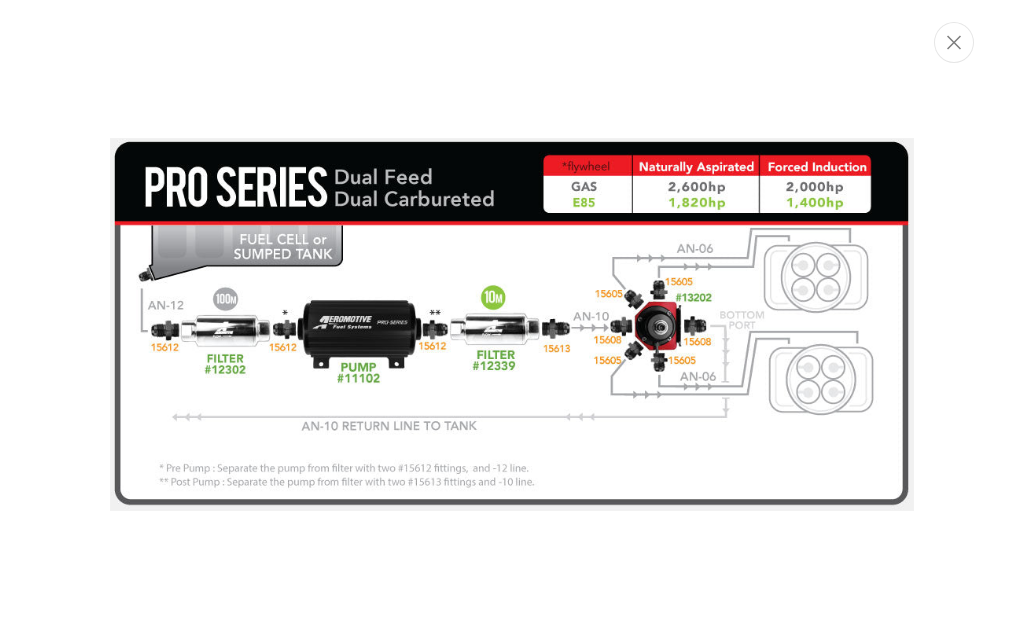 scroll, scrollTop: 0, scrollLeft: 791, axis: horizontal 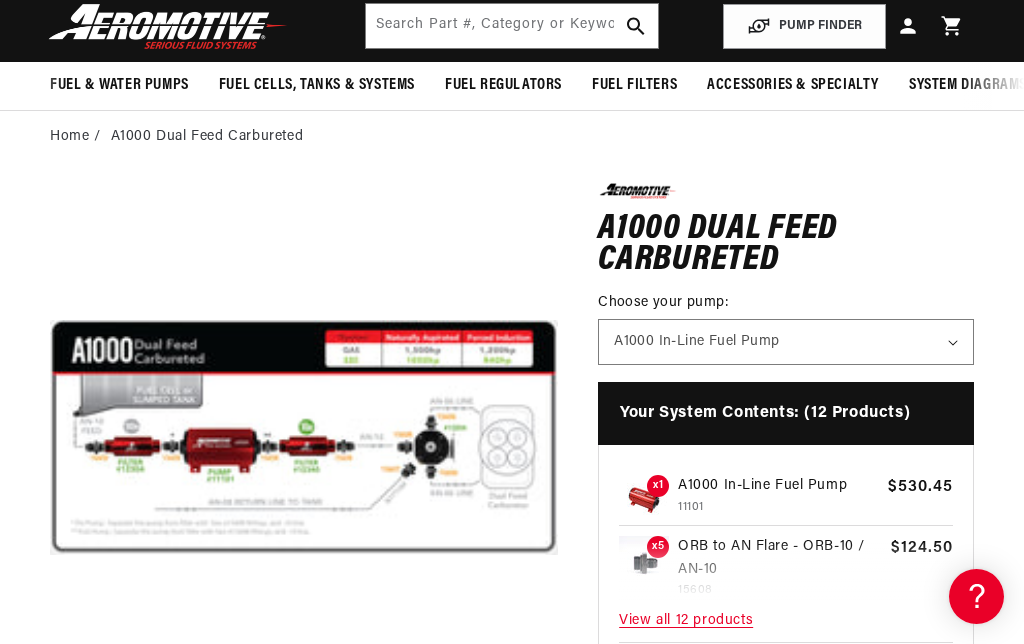 click on "Open media 1 in modal" at bounding box center (50, 691) 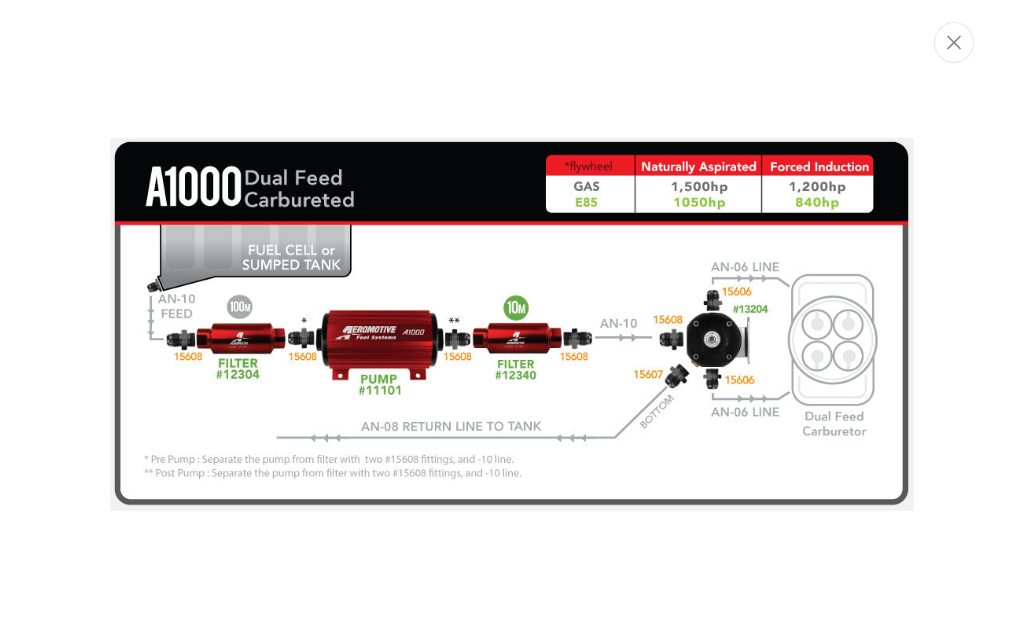 scroll, scrollTop: 0, scrollLeft: 0, axis: both 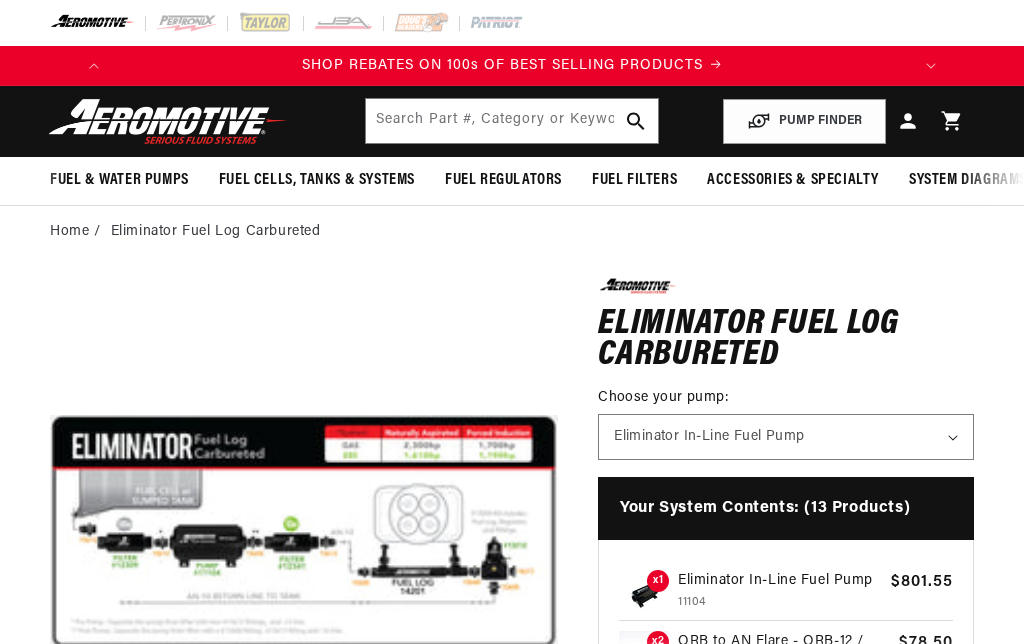 click on "Open media 1 in modal" at bounding box center (50, 786) 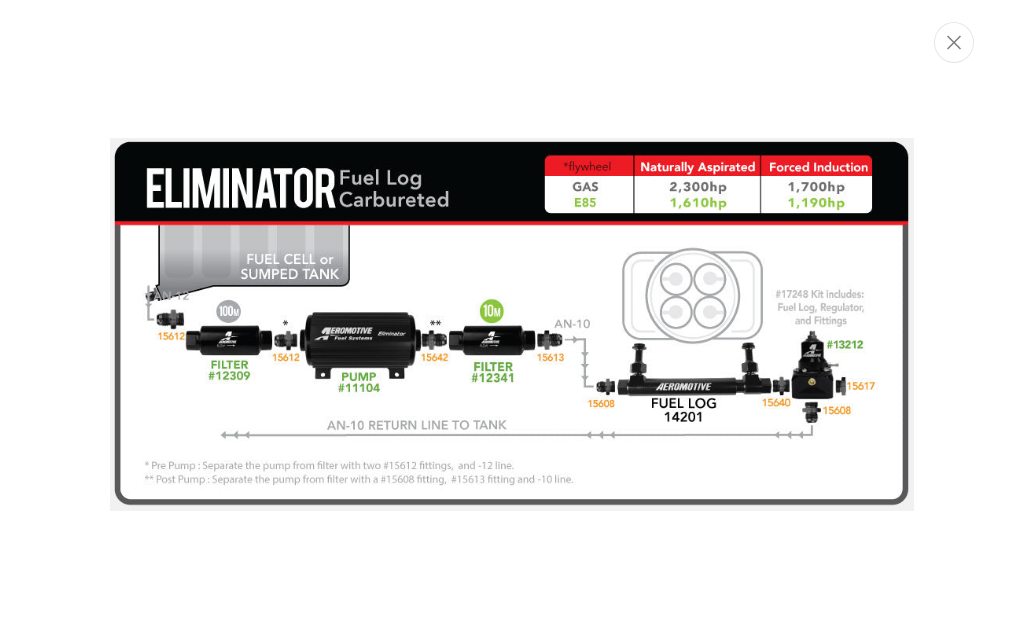 scroll, scrollTop: 0, scrollLeft: 0, axis: both 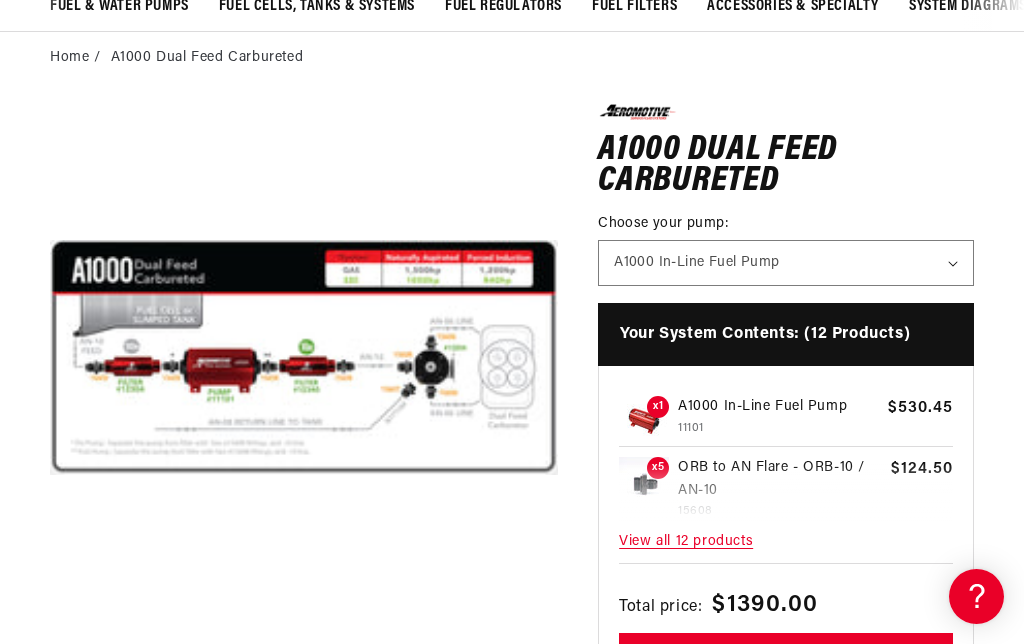 click on "View all 12 products" at bounding box center (786, 542) 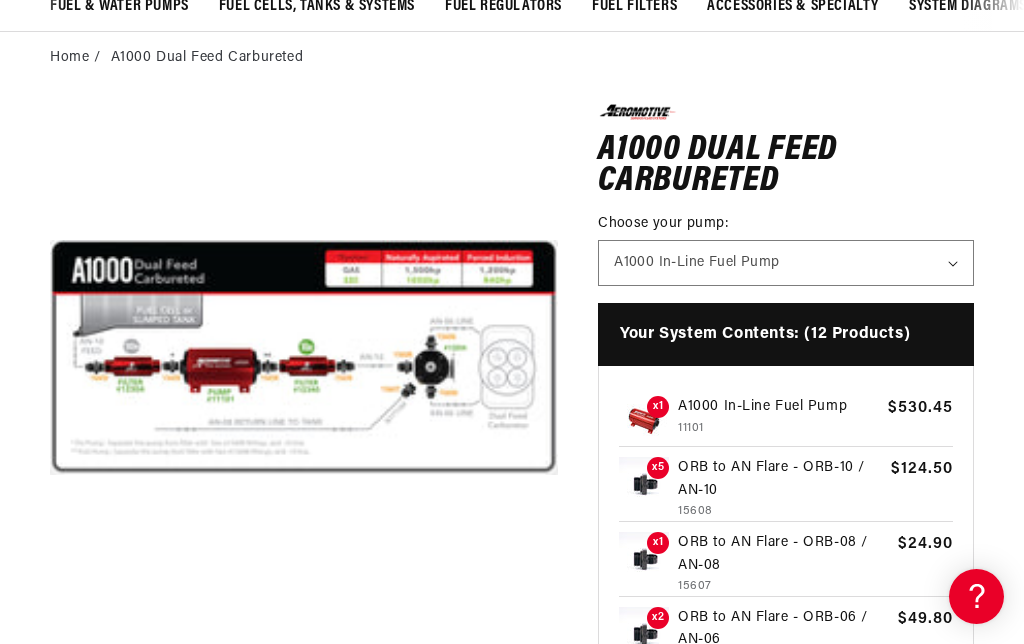 scroll, scrollTop: 0, scrollLeft: 791, axis: horizontal 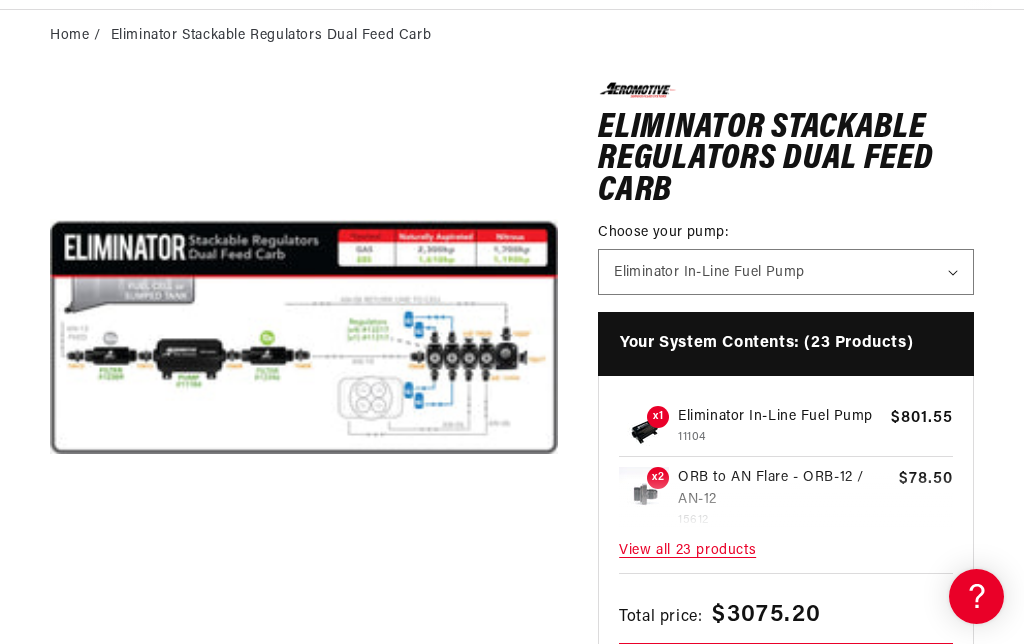 click on "View all 23 products" at bounding box center (786, 551) 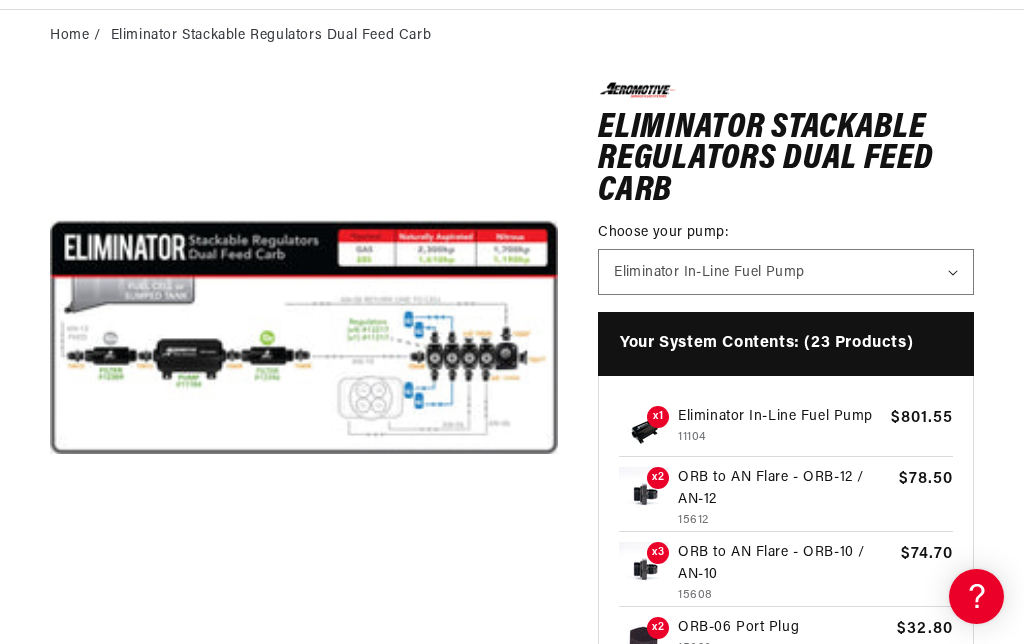 scroll, scrollTop: 0, scrollLeft: 791, axis: horizontal 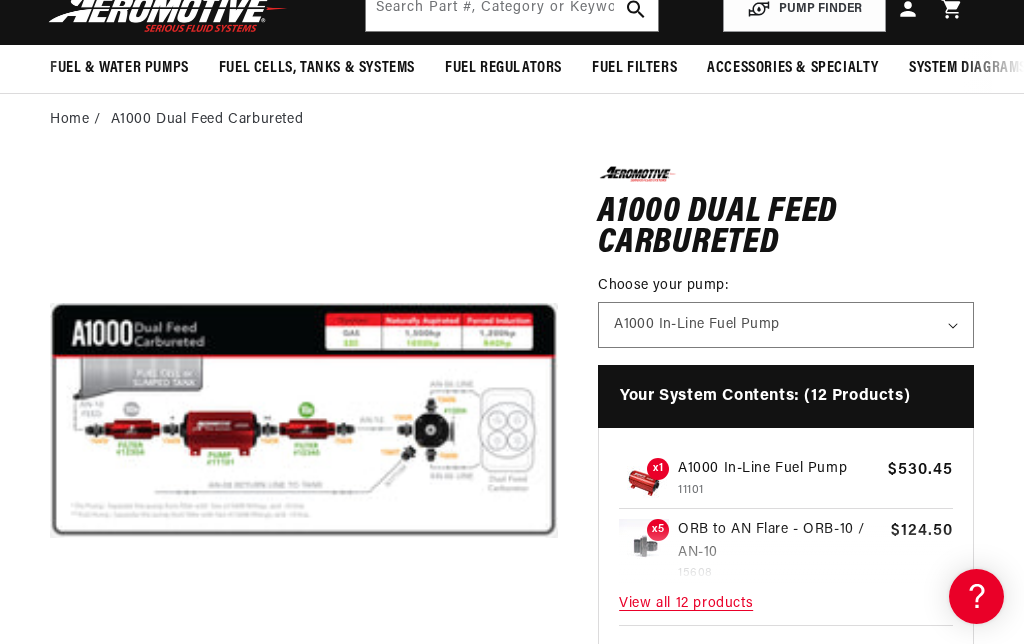 click on "View all 12 products" at bounding box center [786, 604] 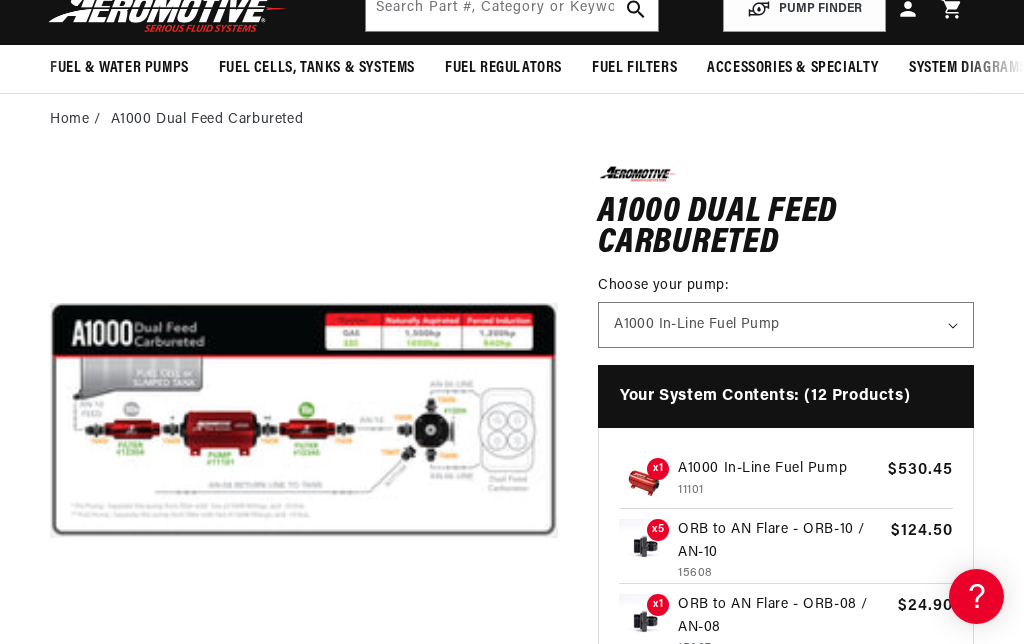 click on "x1
ORB to AN Flare
- ORB-08 / AN-08
15607
Regular price
$24.90
Sale price
$24.90
Regular price
$0.00
Unit price
/
per" at bounding box center (786, 626) 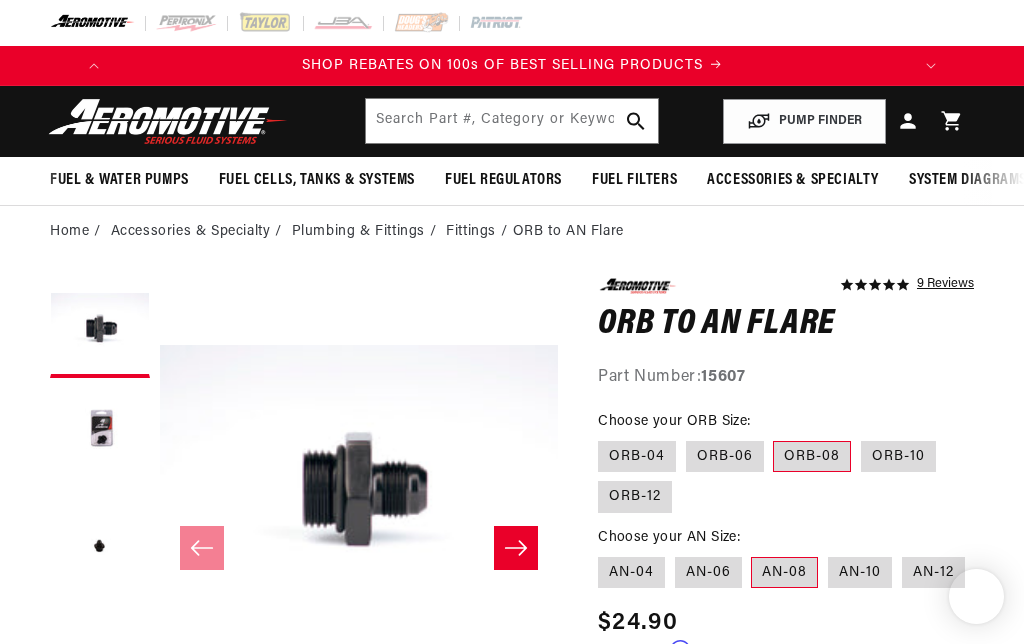 scroll, scrollTop: 0, scrollLeft: 0, axis: both 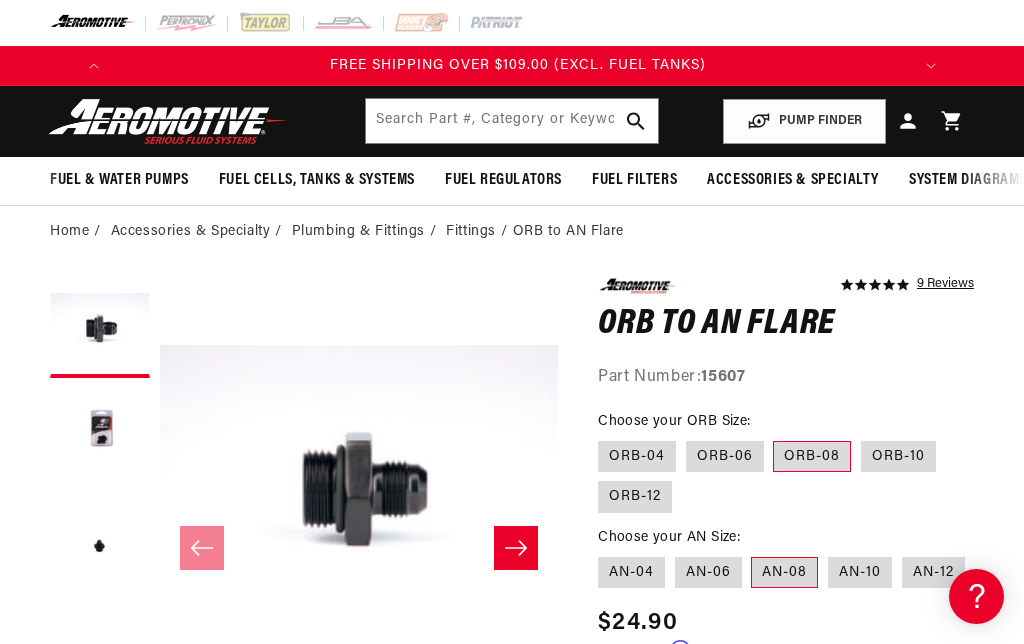 click on "AN-10" at bounding box center [860, 573] 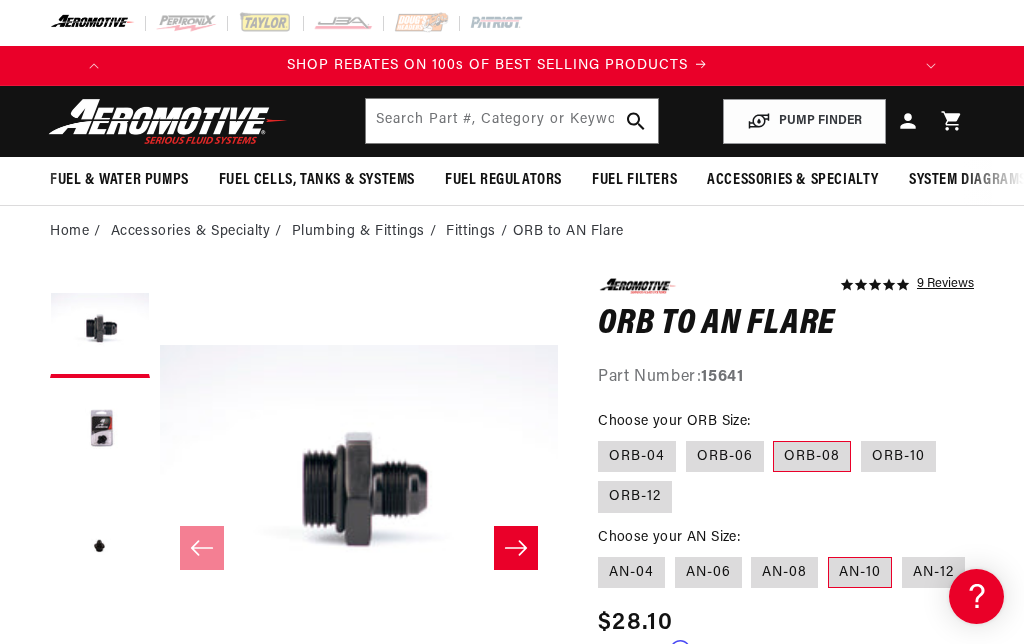 scroll, scrollTop: 0, scrollLeft: 0, axis: both 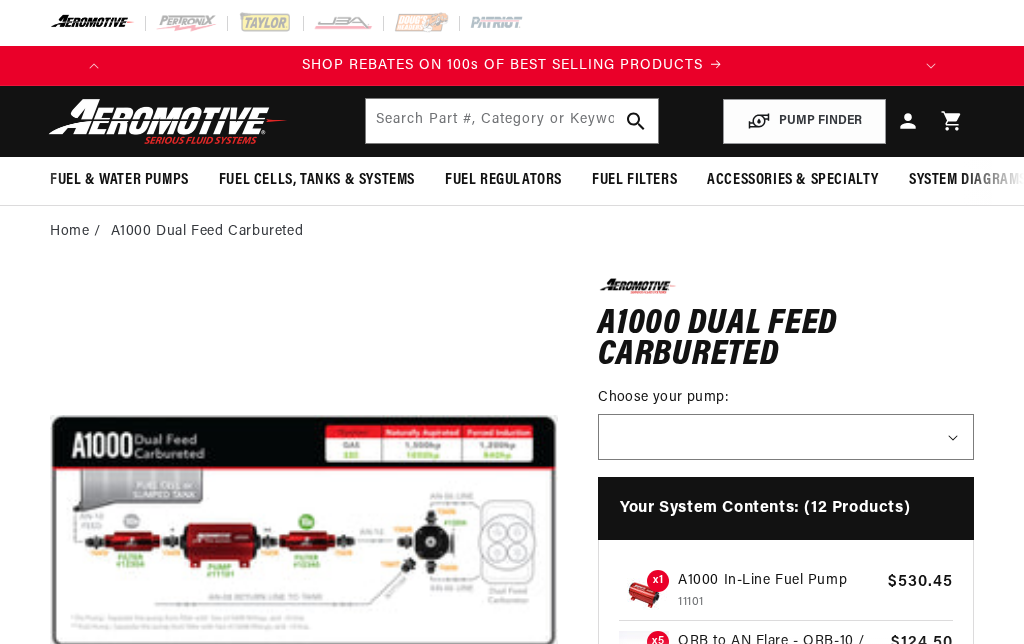 select 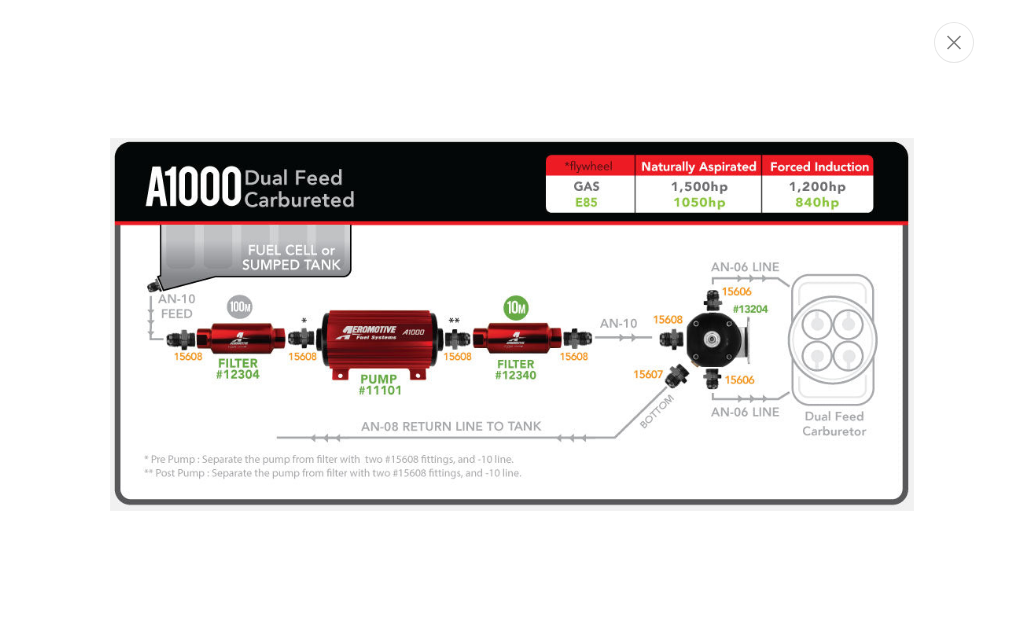 scroll, scrollTop: 0, scrollLeft: 0, axis: both 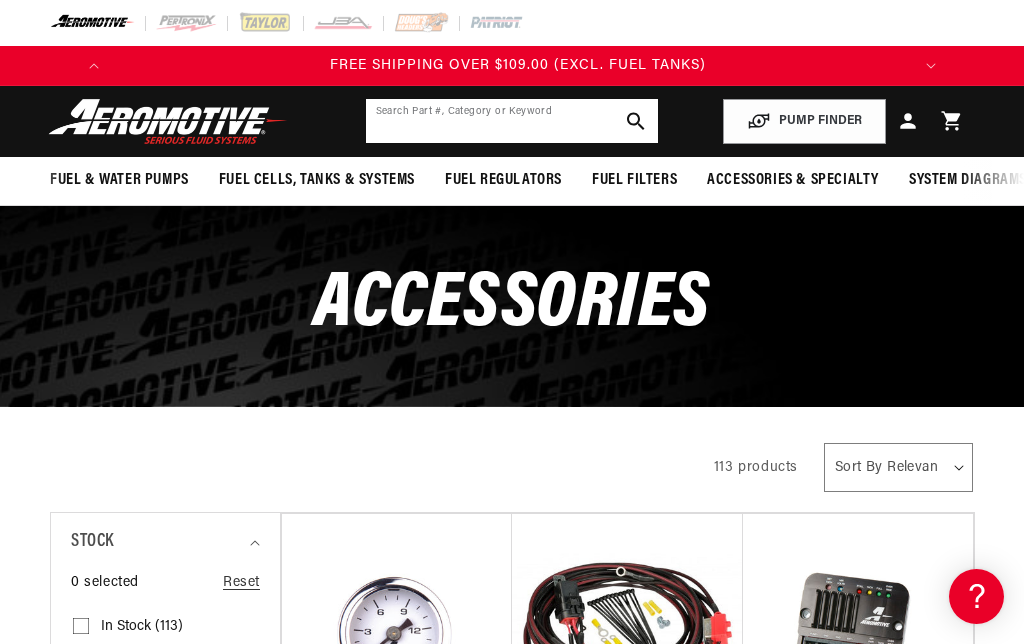 click 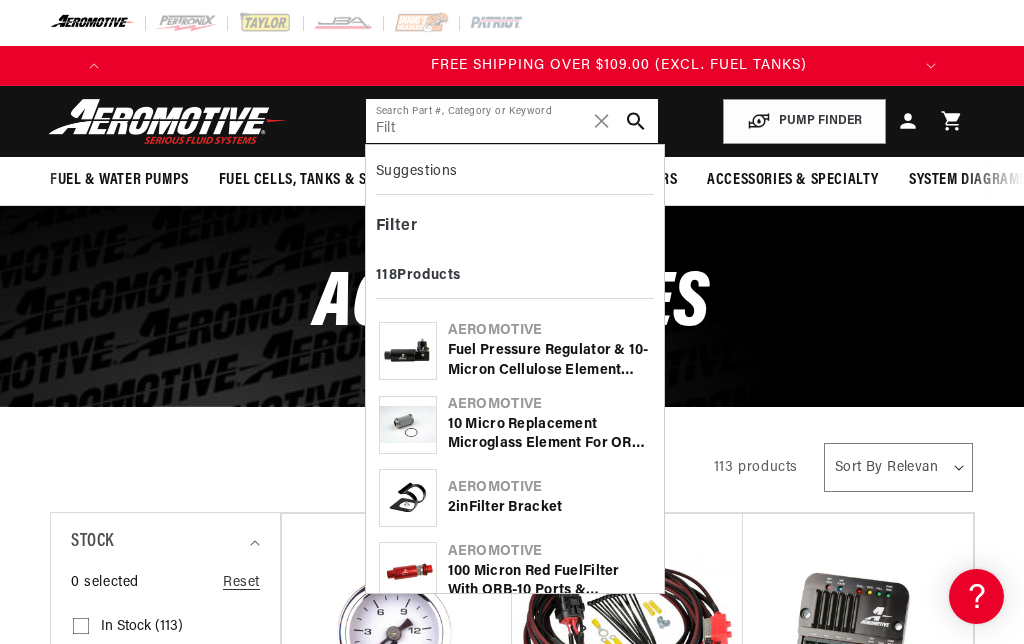 scroll, scrollTop: 0, scrollLeft: 791, axis: horizontal 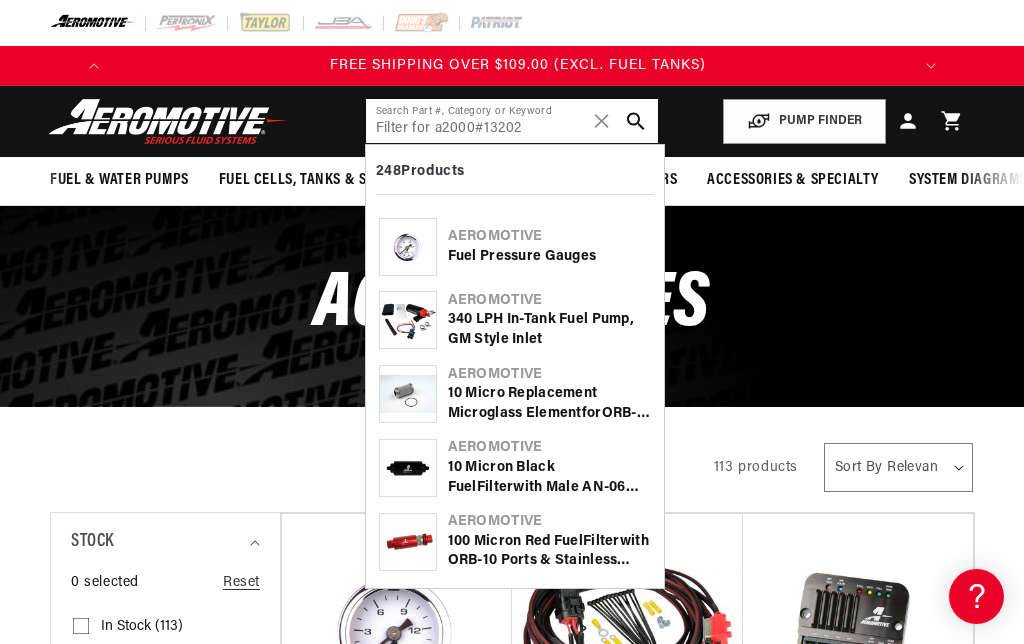 type on "Filter for a2000#13202" 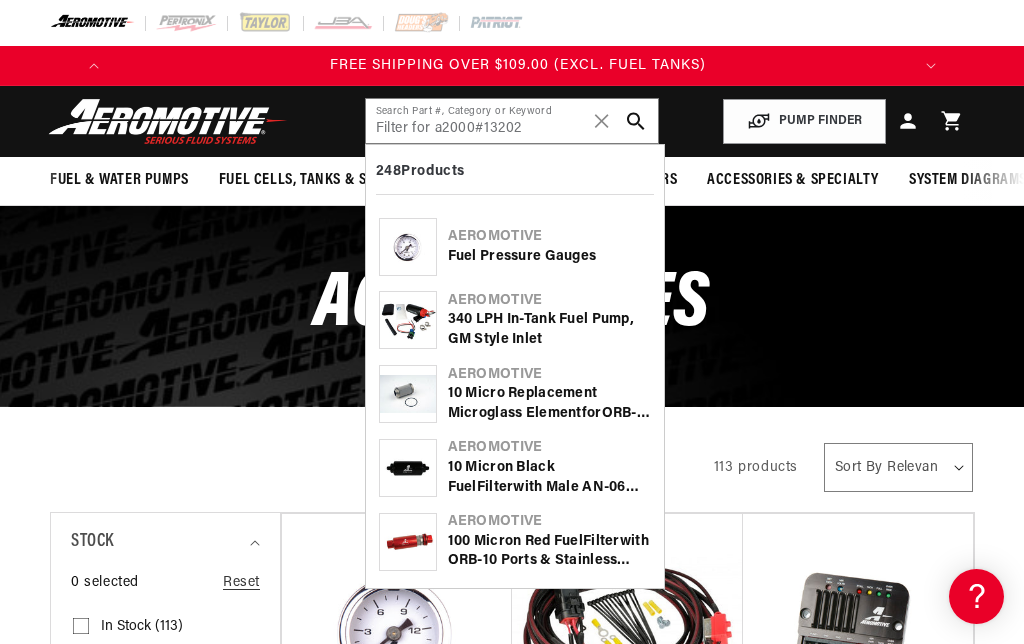 click 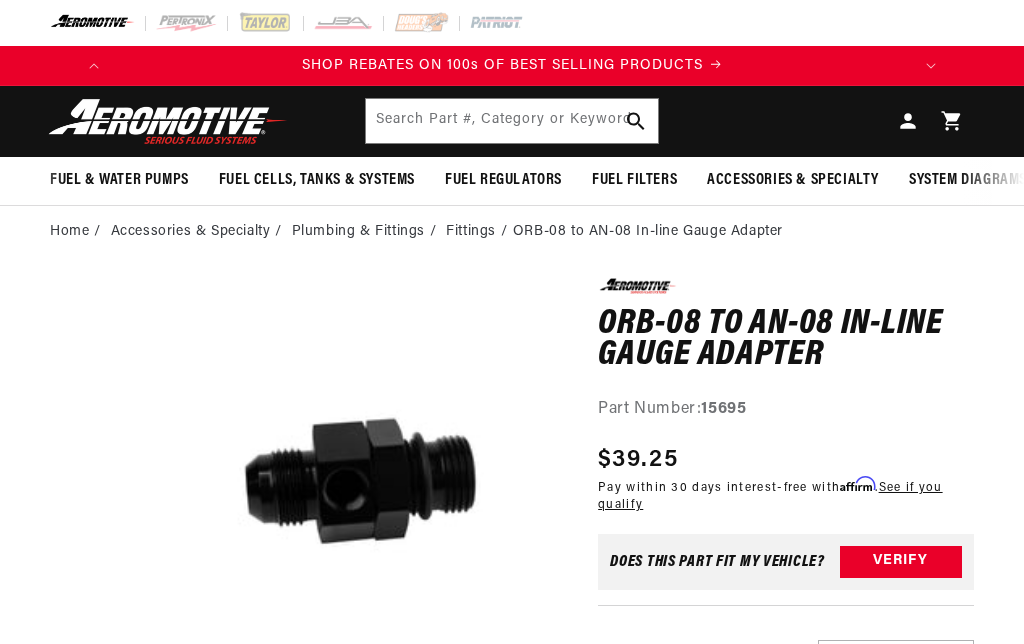 scroll, scrollTop: 0, scrollLeft: 0, axis: both 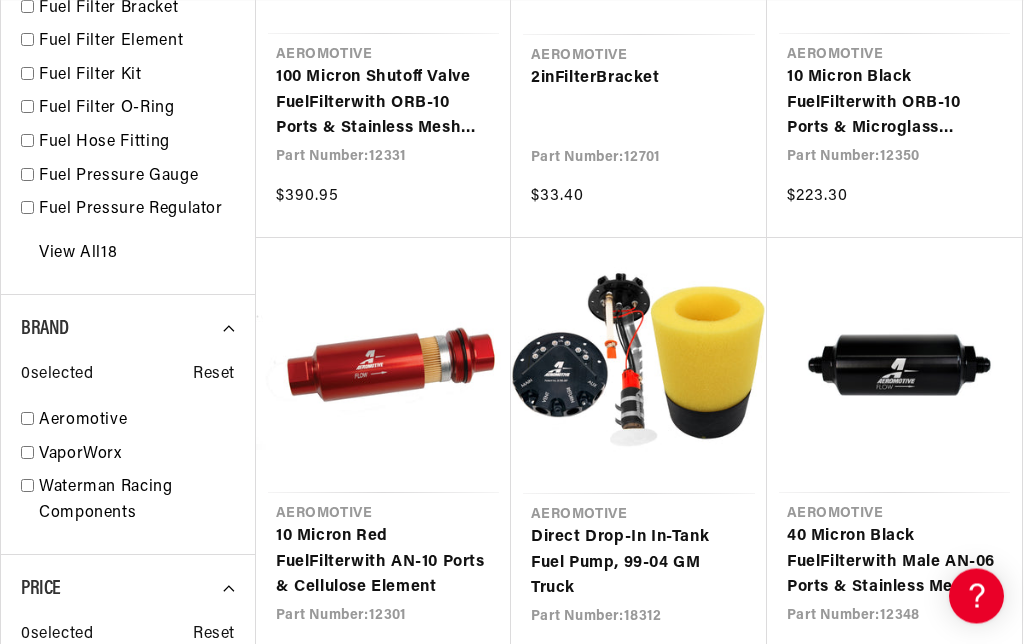 type on "Filter for" 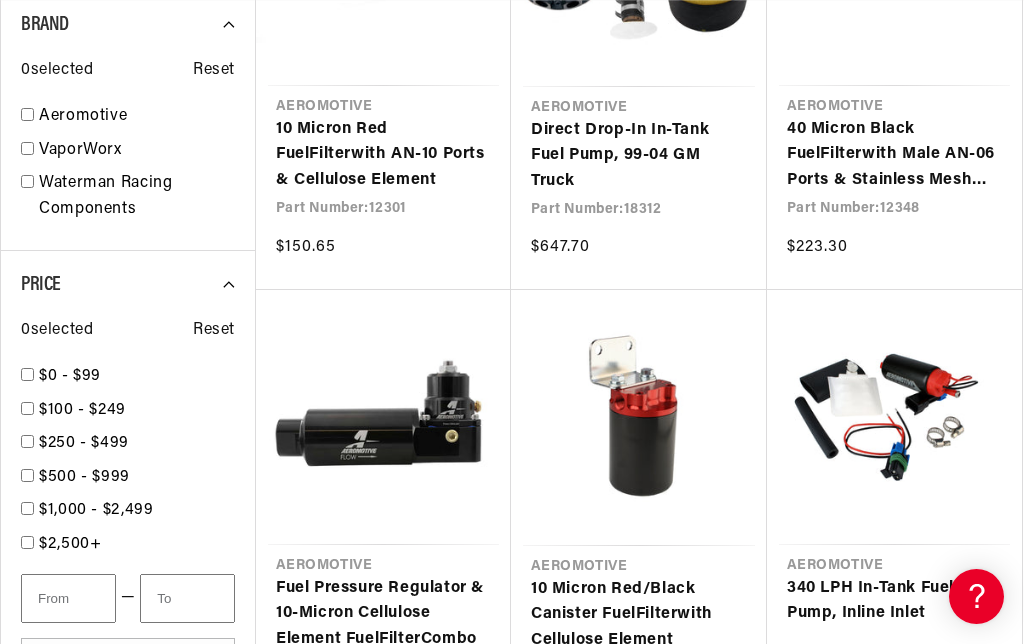 scroll, scrollTop: 1965, scrollLeft: 0, axis: vertical 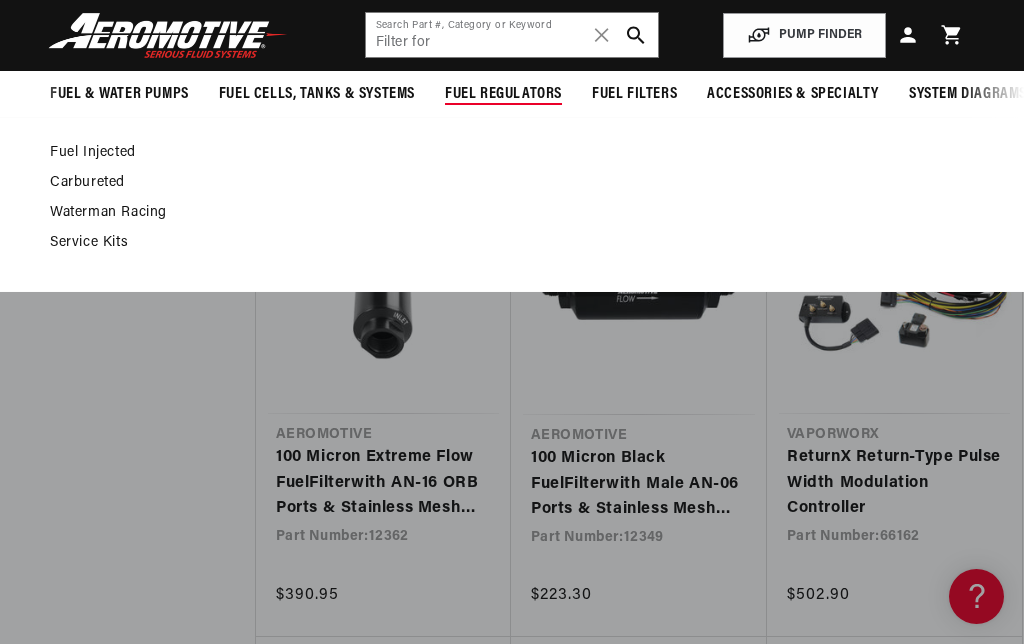 click on "Fuel Injected" at bounding box center [502, 153] 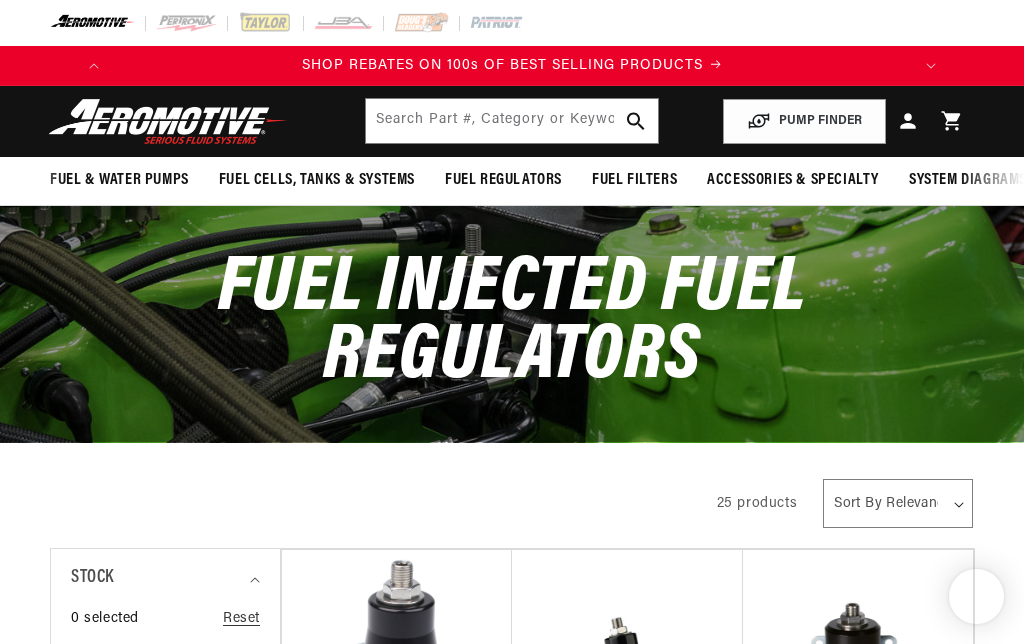 scroll, scrollTop: 184, scrollLeft: 0, axis: vertical 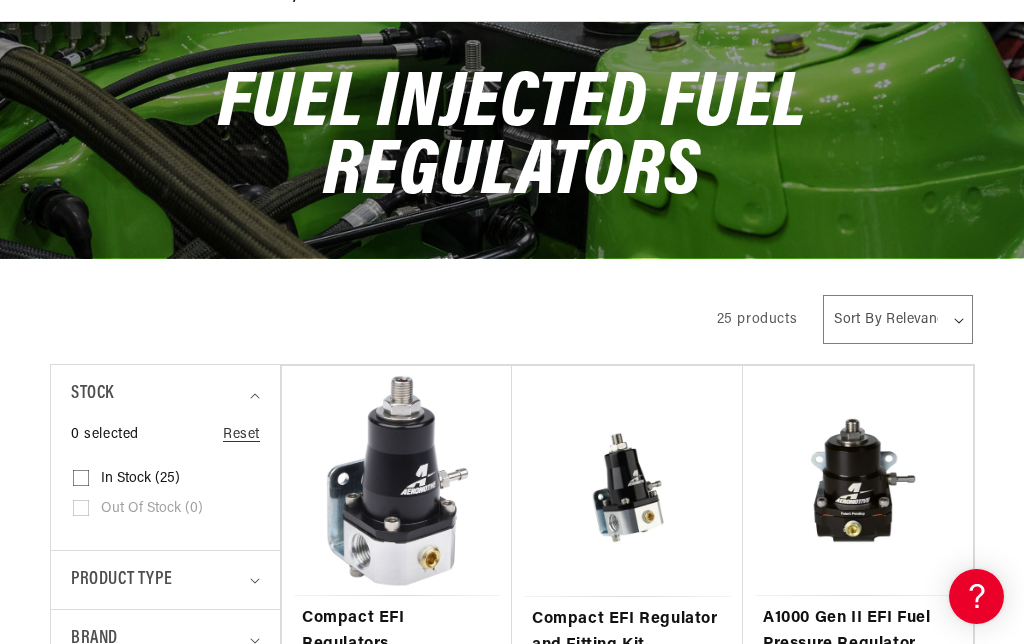 click on "Product type" at bounding box center (165, 580) 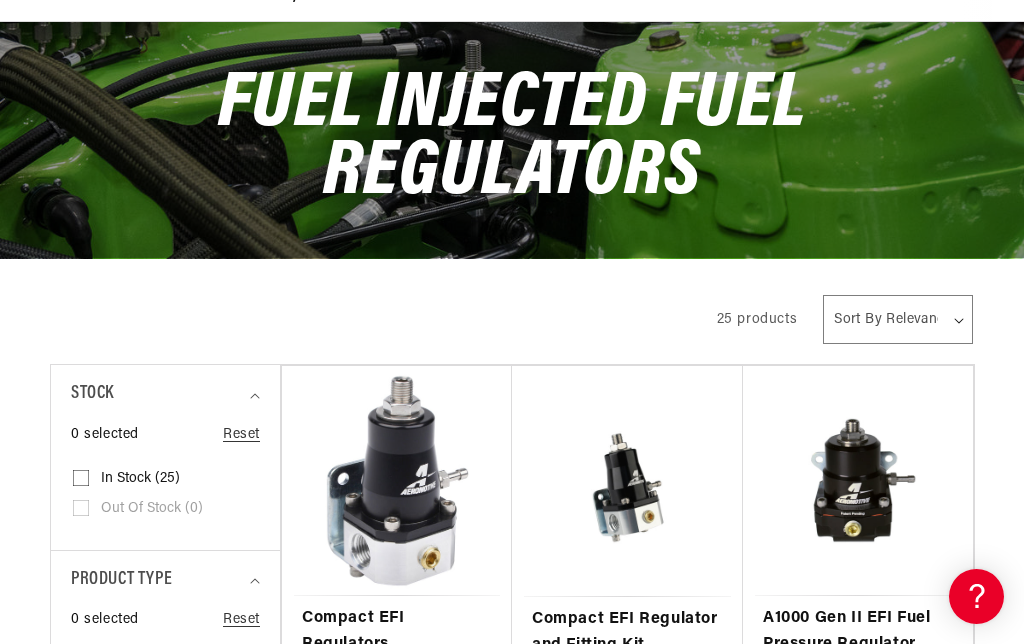 scroll, scrollTop: 0, scrollLeft: 791, axis: horizontal 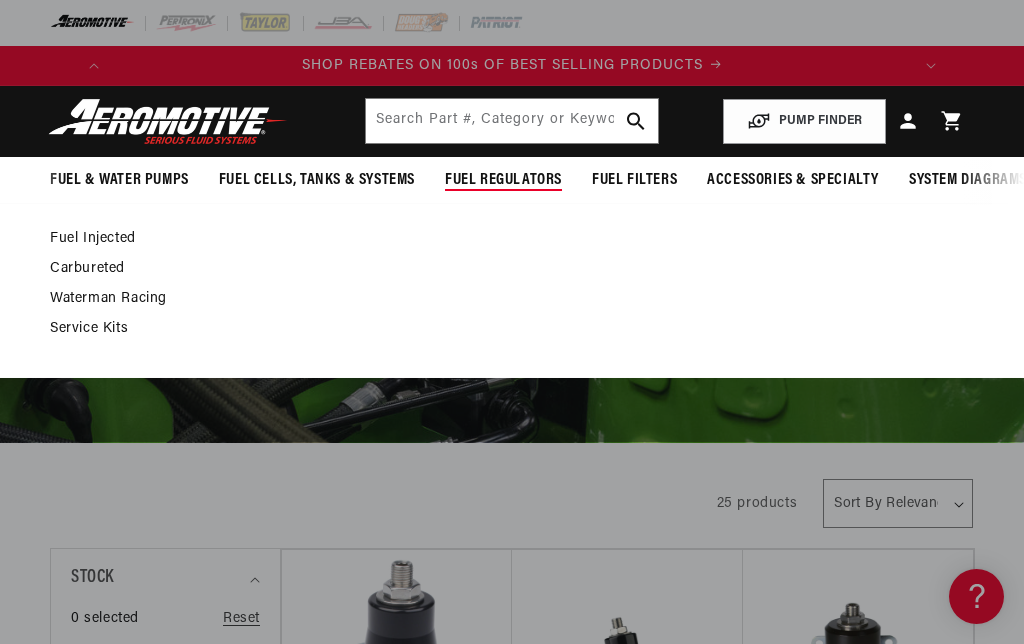 click on "Carbureted" at bounding box center [502, 269] 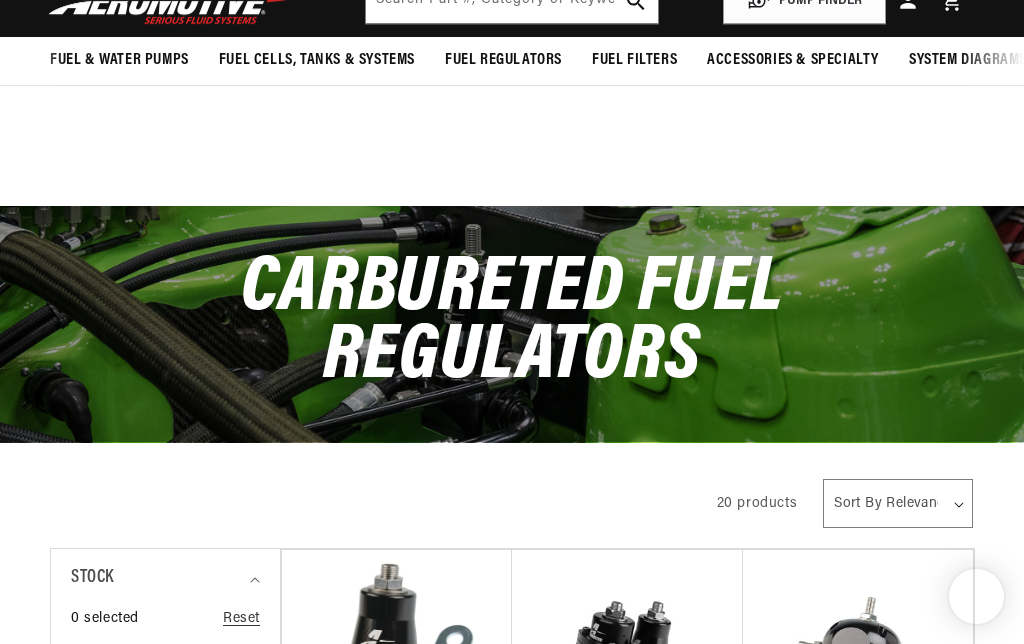scroll, scrollTop: 873, scrollLeft: 0, axis: vertical 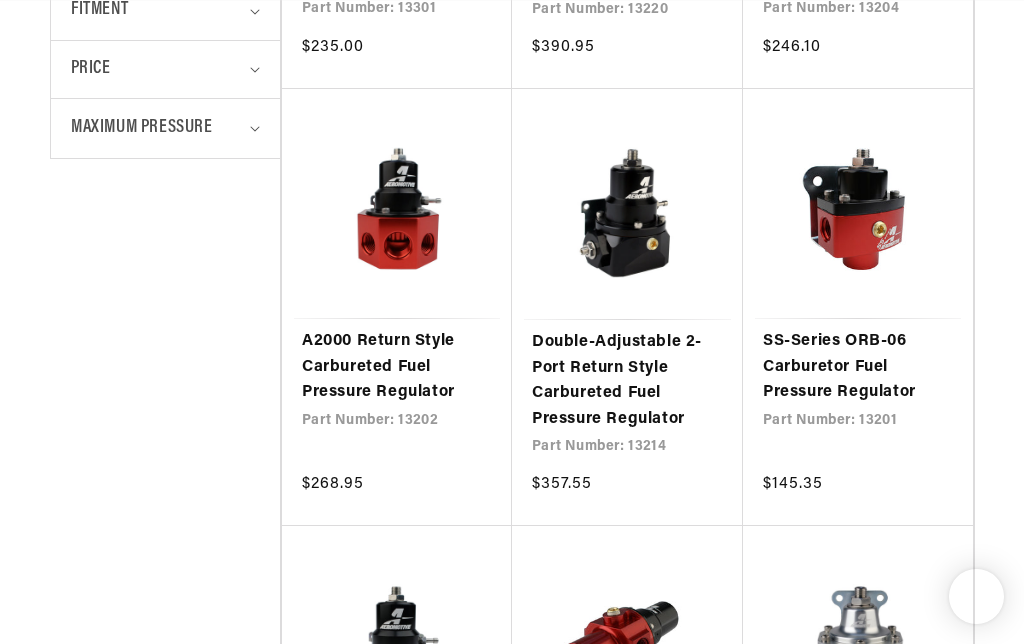 click on "A2000 Return Style Carbureted Fuel Pressure Regulator" at bounding box center (397, 367) 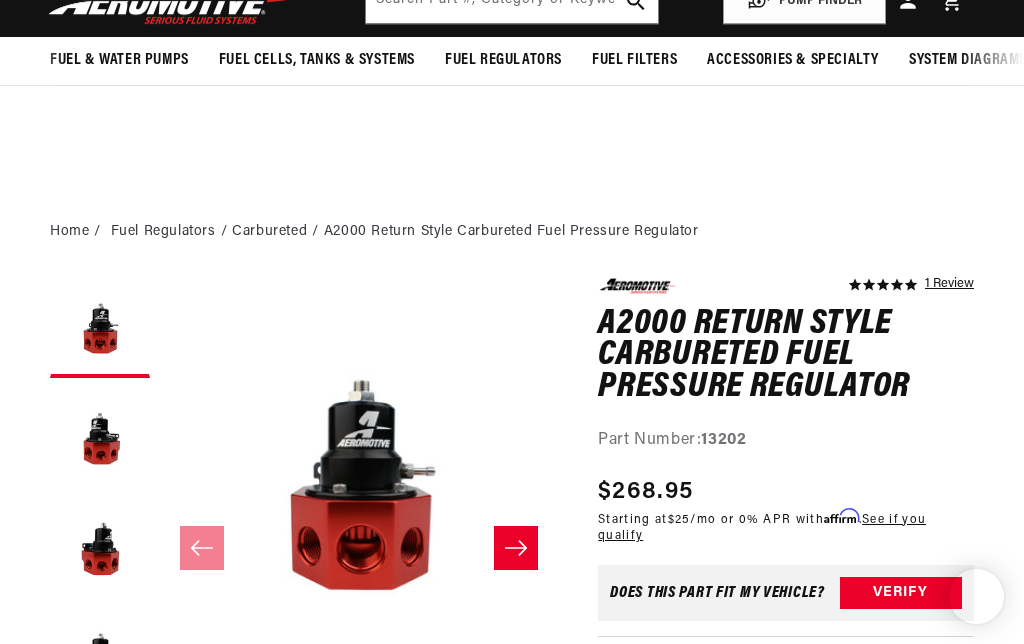 scroll, scrollTop: 726, scrollLeft: 0, axis: vertical 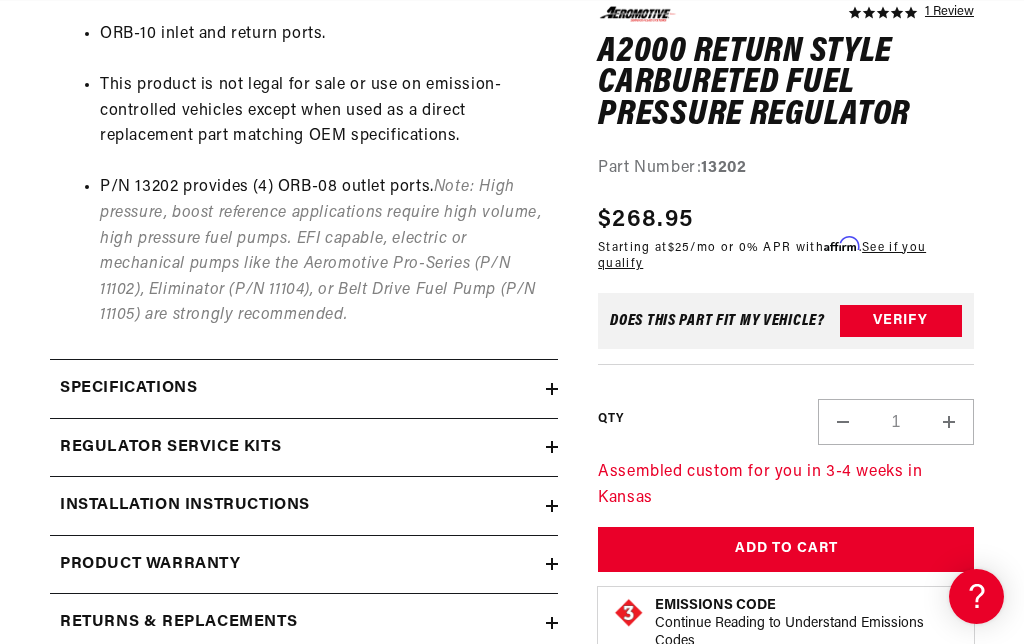 click on "Specifications" at bounding box center (128, 389) 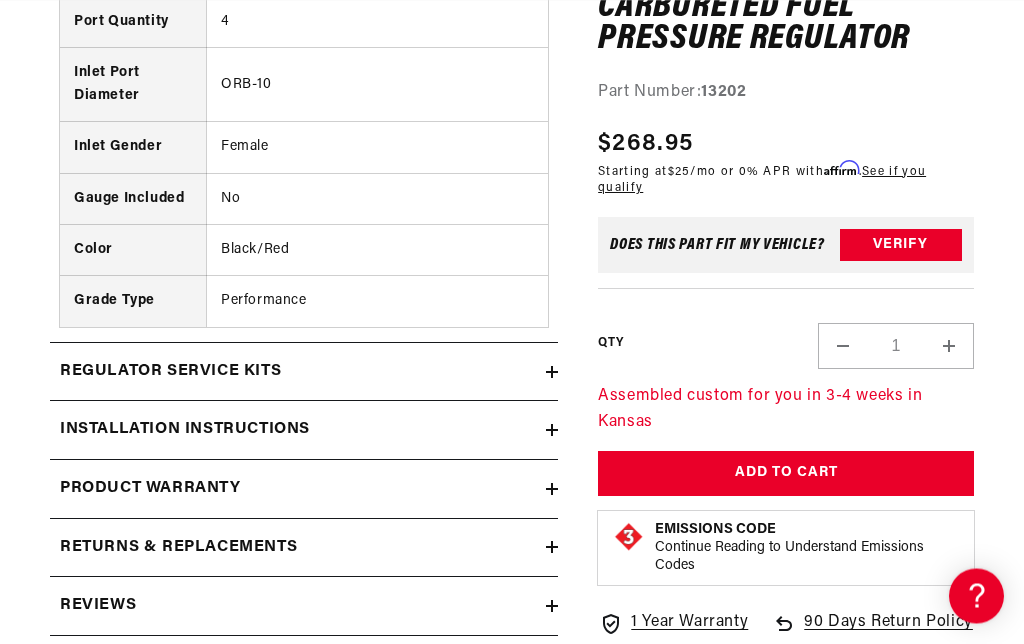 scroll, scrollTop: 2065, scrollLeft: 0, axis: vertical 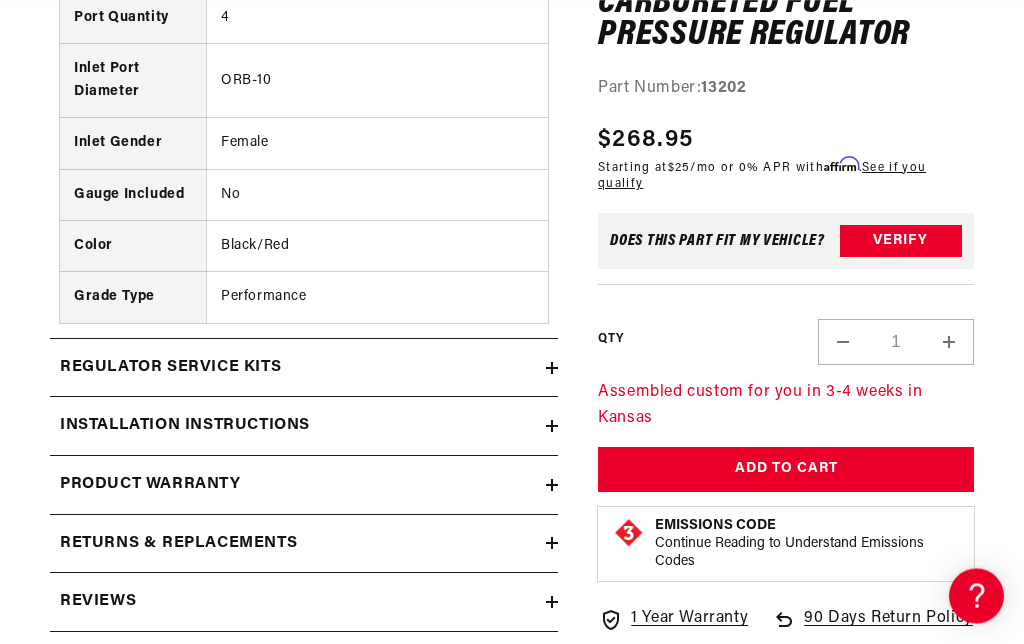 click on "Regulator Service Kits" at bounding box center (170, 369) 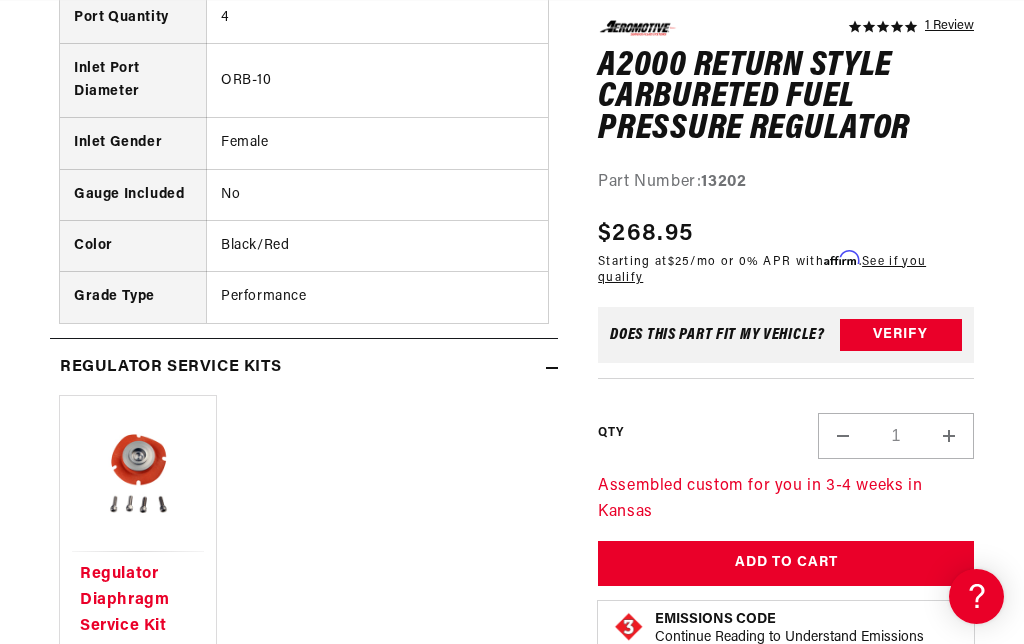 scroll, scrollTop: 0, scrollLeft: 791, axis: horizontal 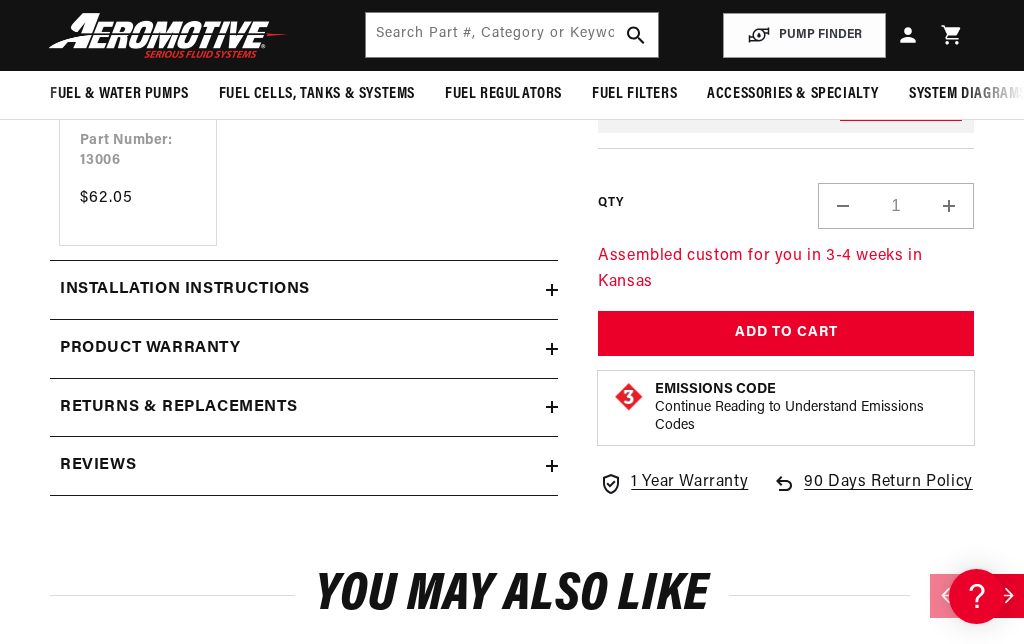 click on "Installation Instructions" at bounding box center [185, 290] 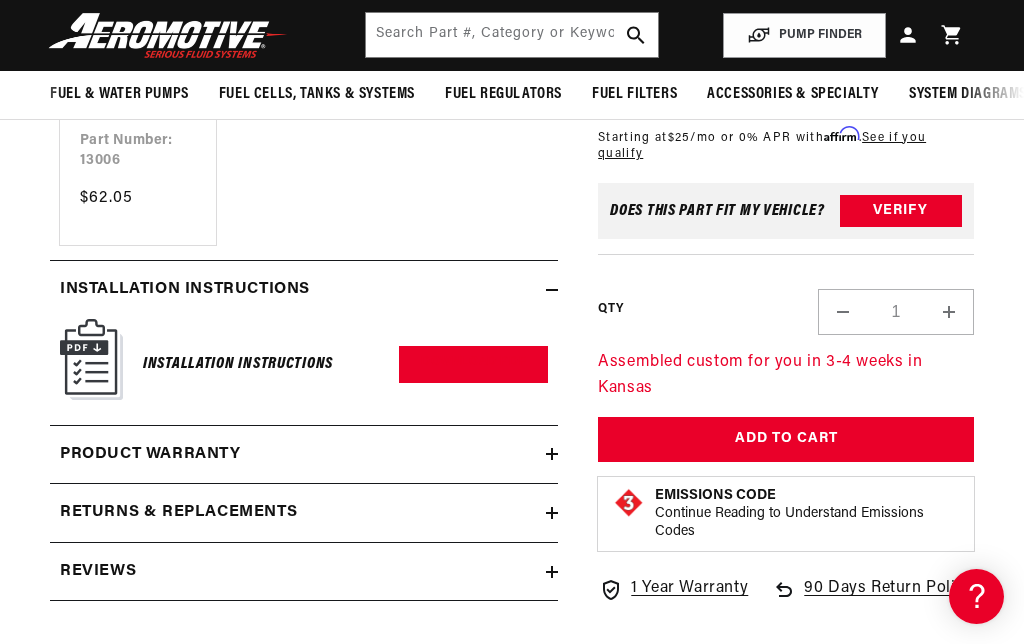 scroll, scrollTop: 0, scrollLeft: 0, axis: both 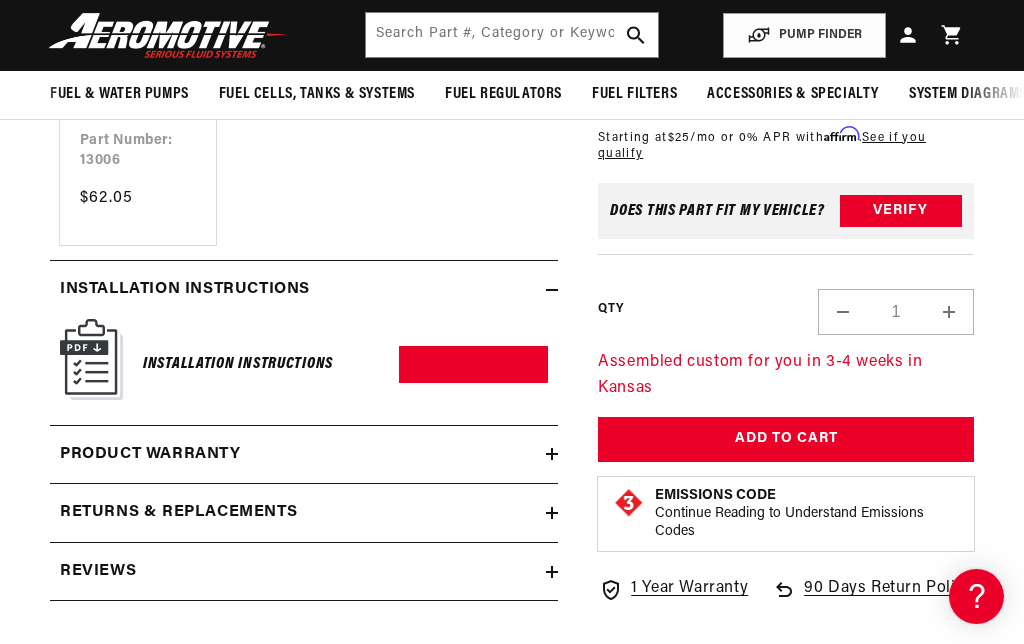 click on "Download PDF" at bounding box center (473, 364) 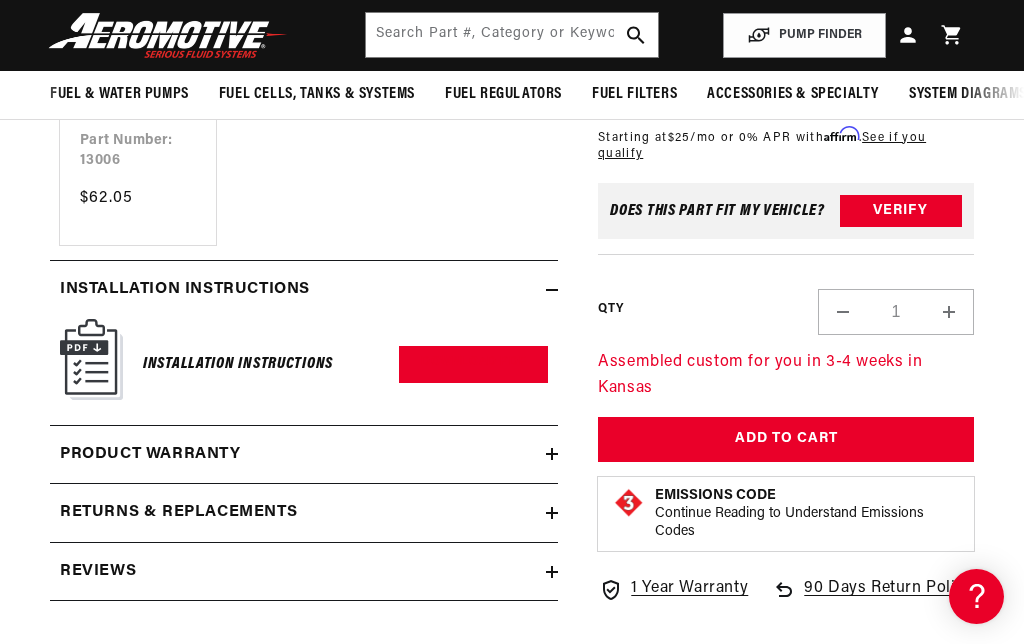 scroll, scrollTop: 0, scrollLeft: 791, axis: horizontal 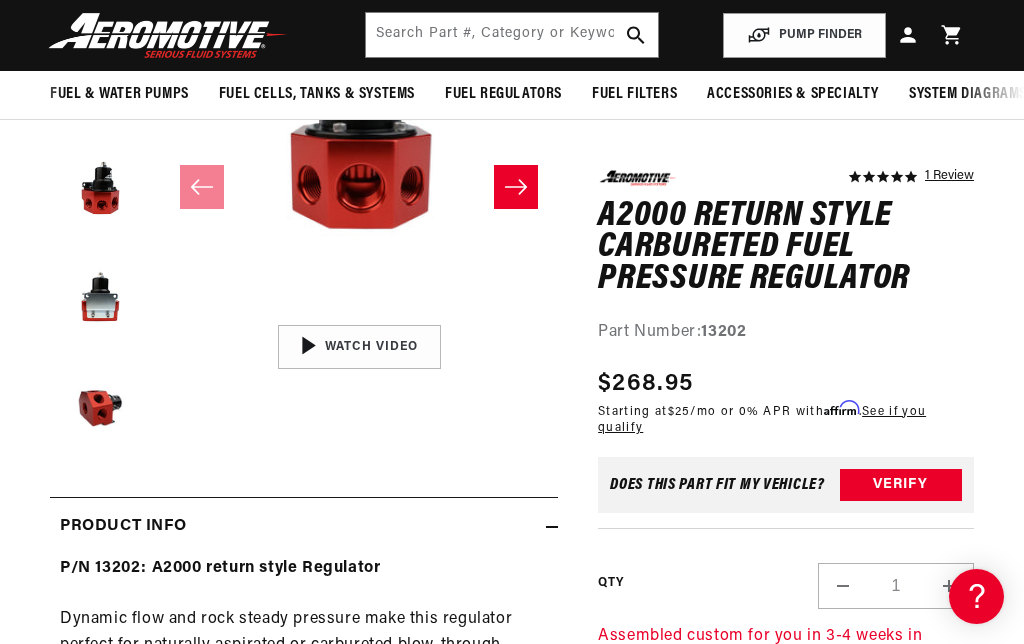 click at bounding box center [100, 187] 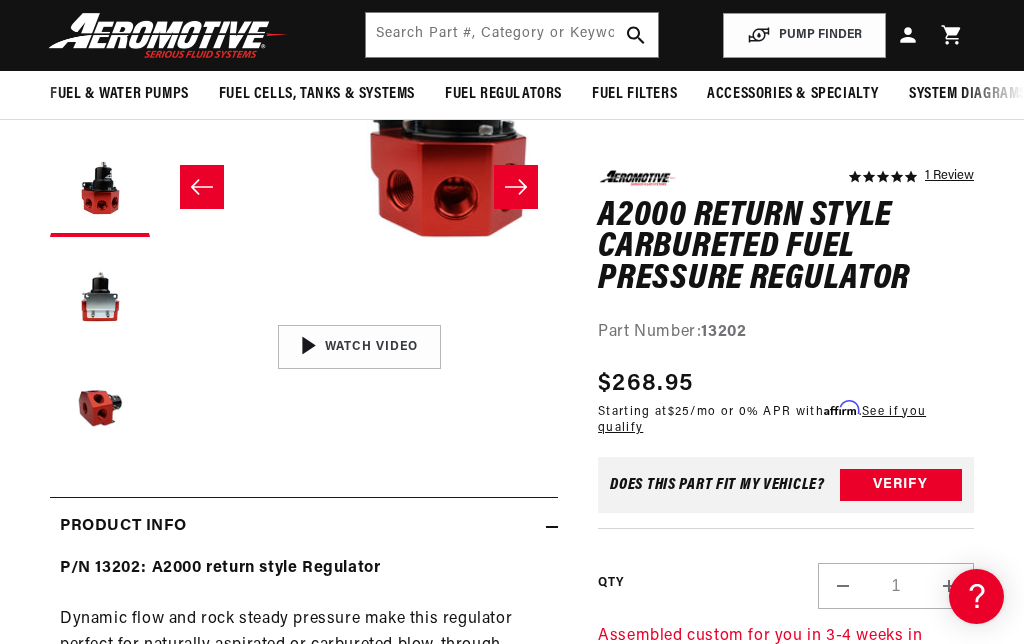 scroll, scrollTop: 0, scrollLeft: 796, axis: horizontal 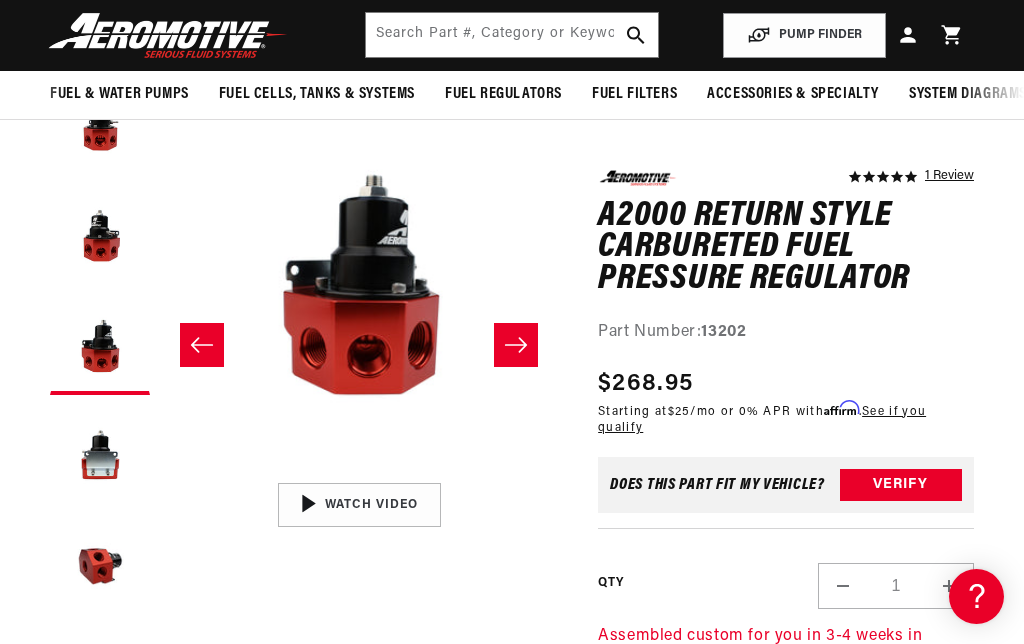 click at bounding box center (100, 235) 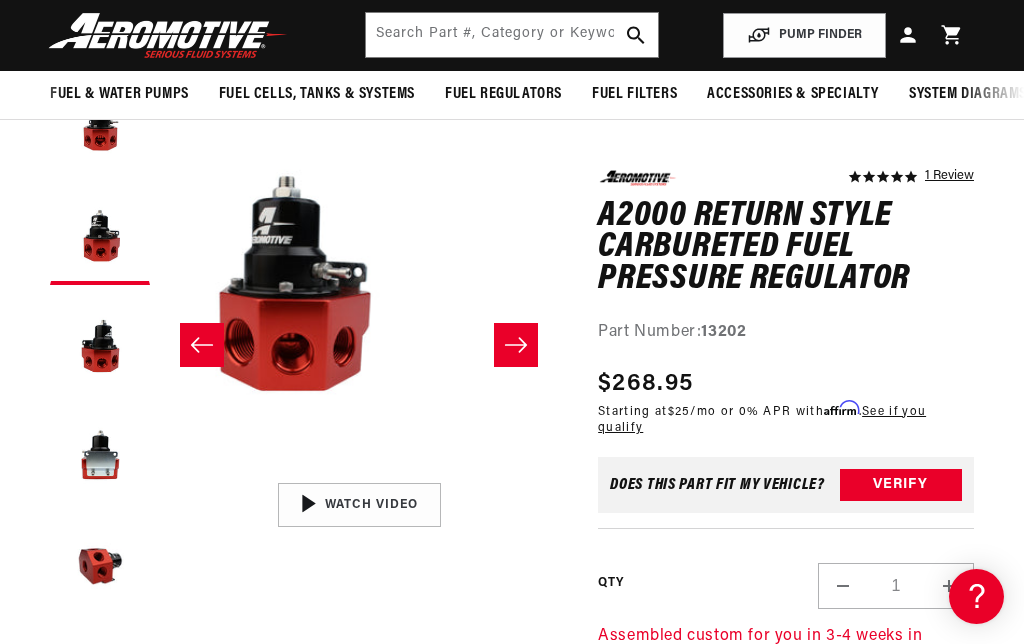 scroll, scrollTop: 0, scrollLeft: 398, axis: horizontal 